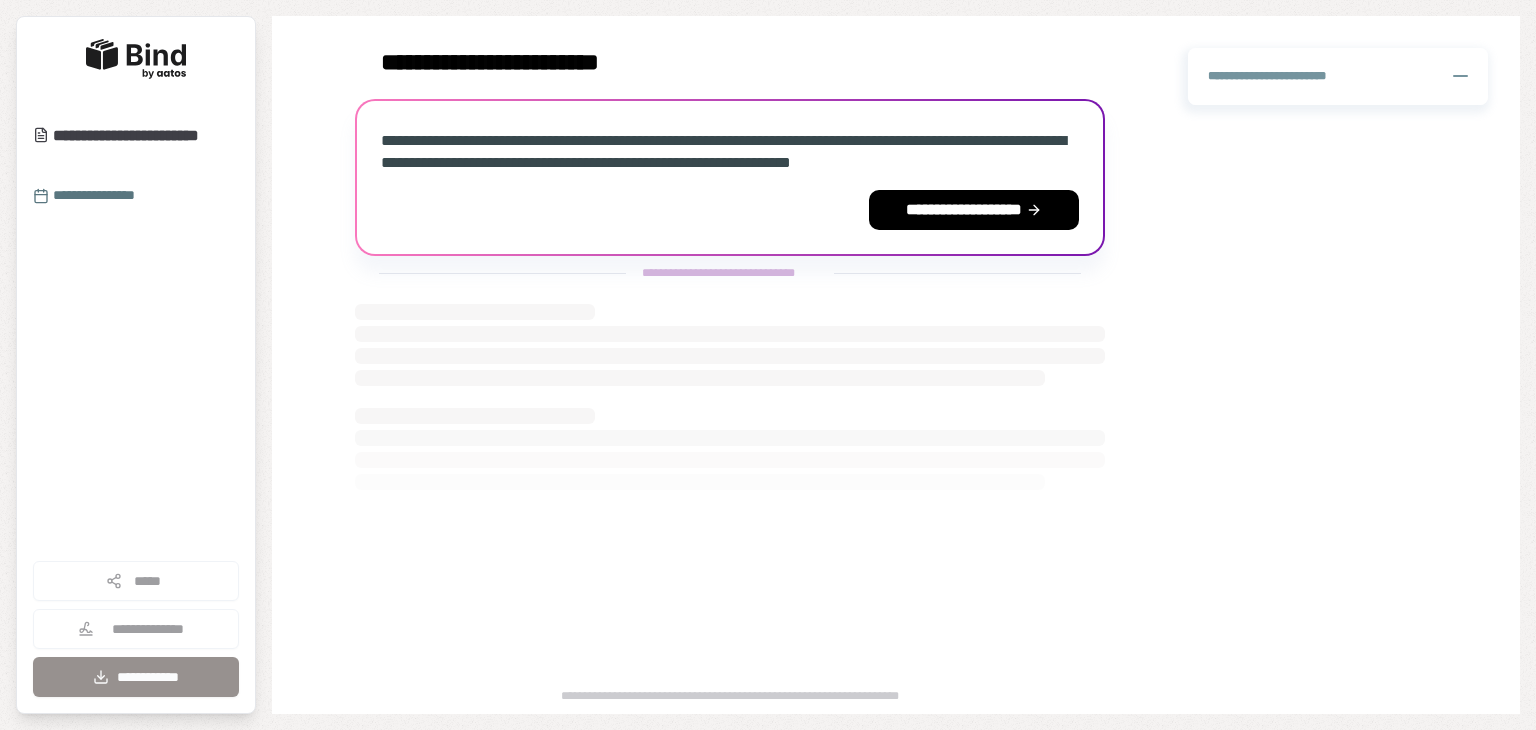 scroll, scrollTop: 0, scrollLeft: 0, axis: both 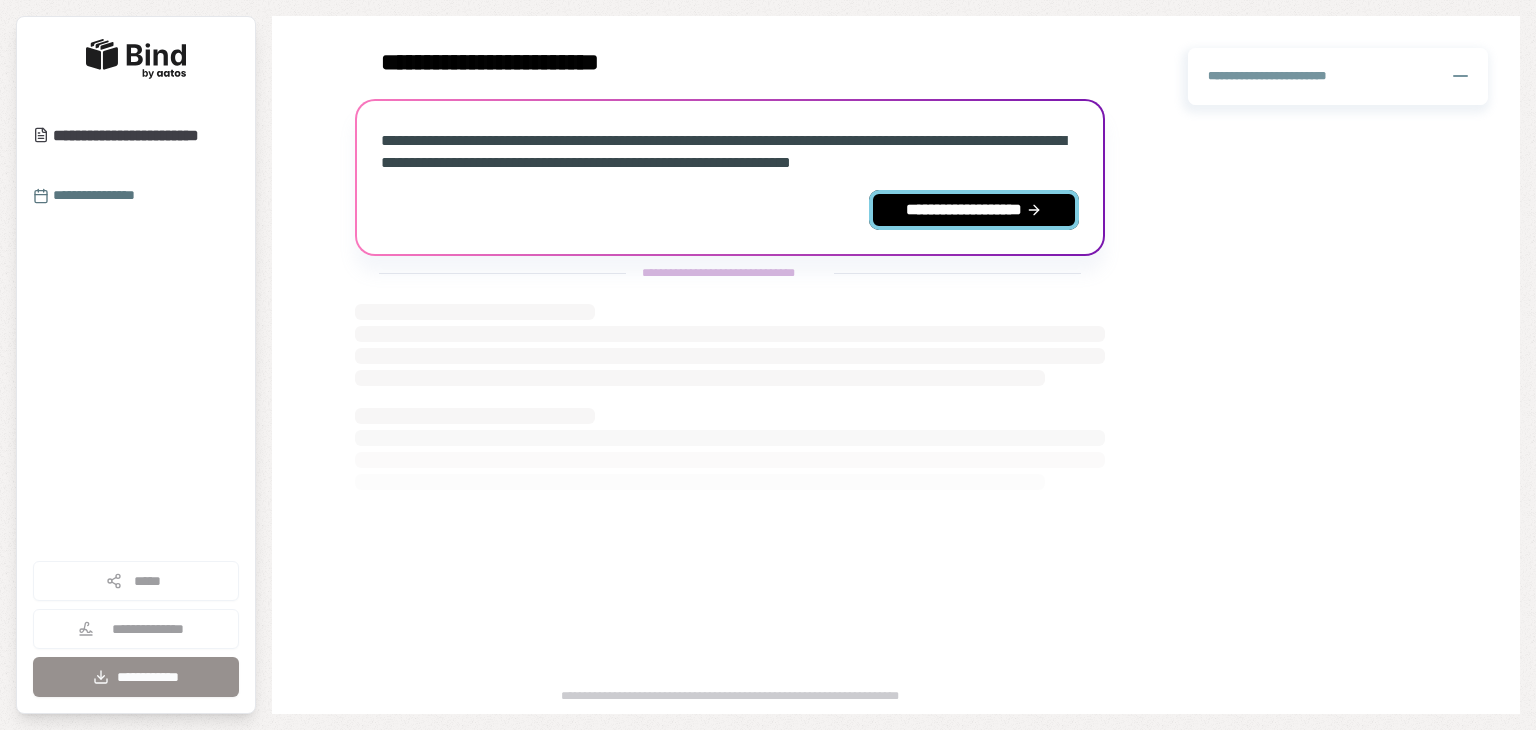 click on "**********" at bounding box center (974, 210) 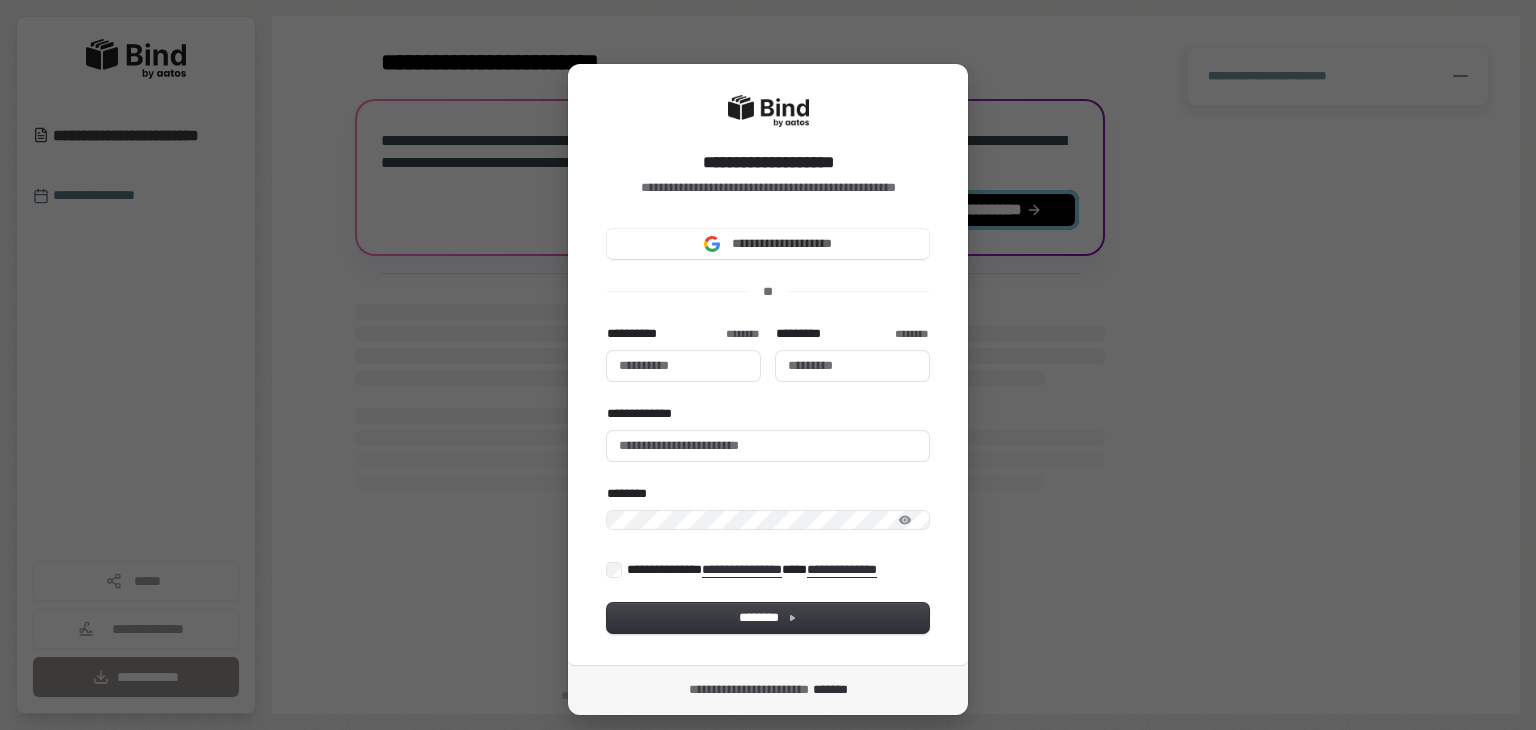 type 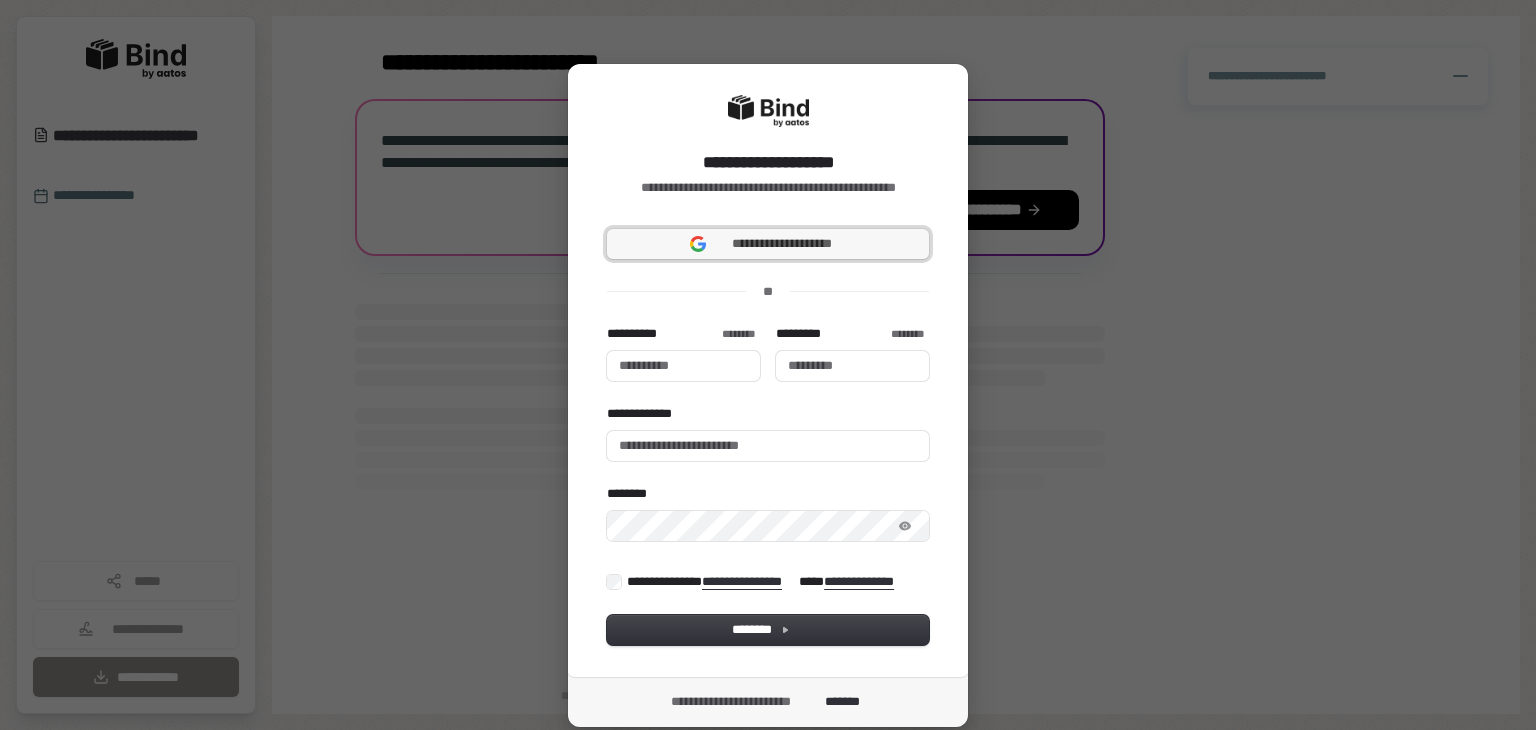 click on "**********" at bounding box center (782, 244) 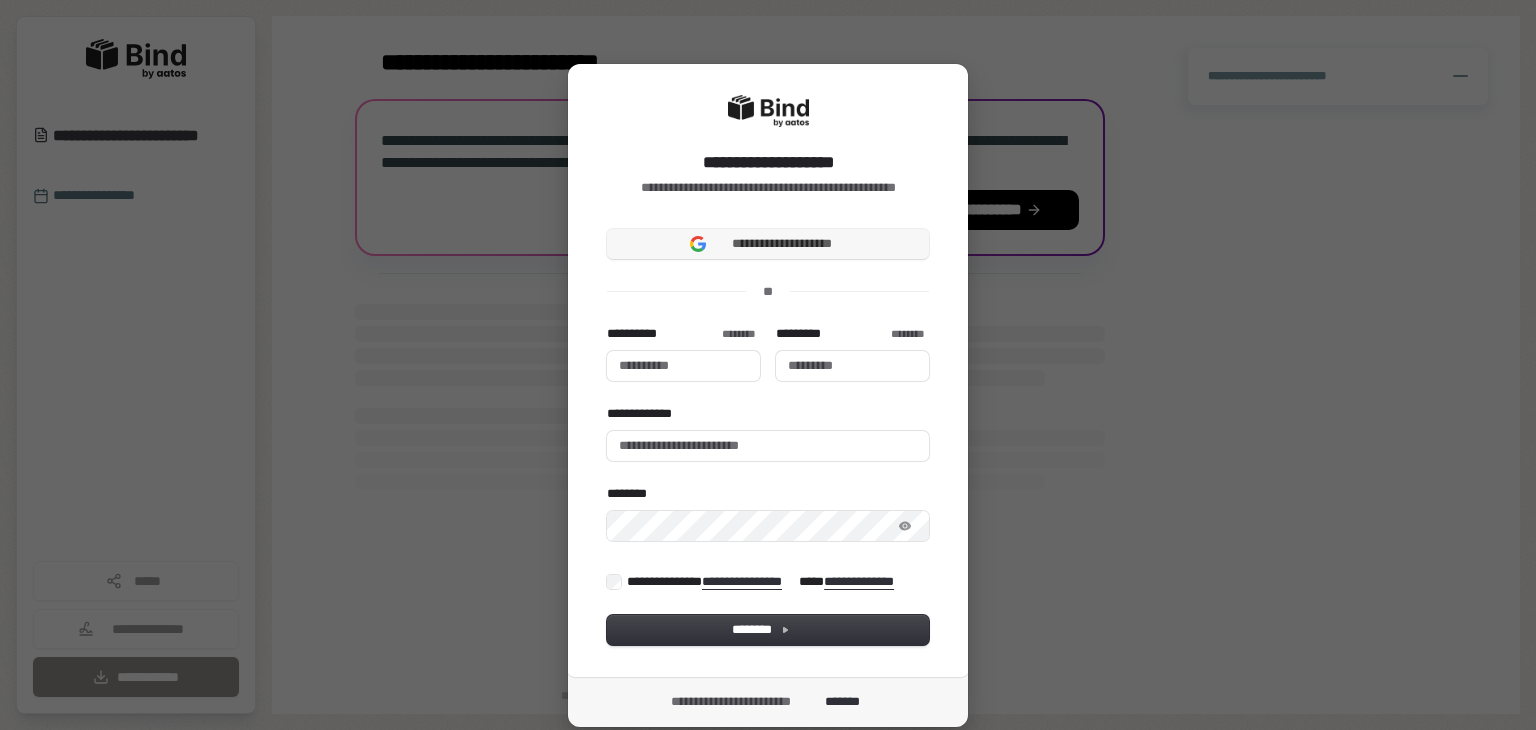 type 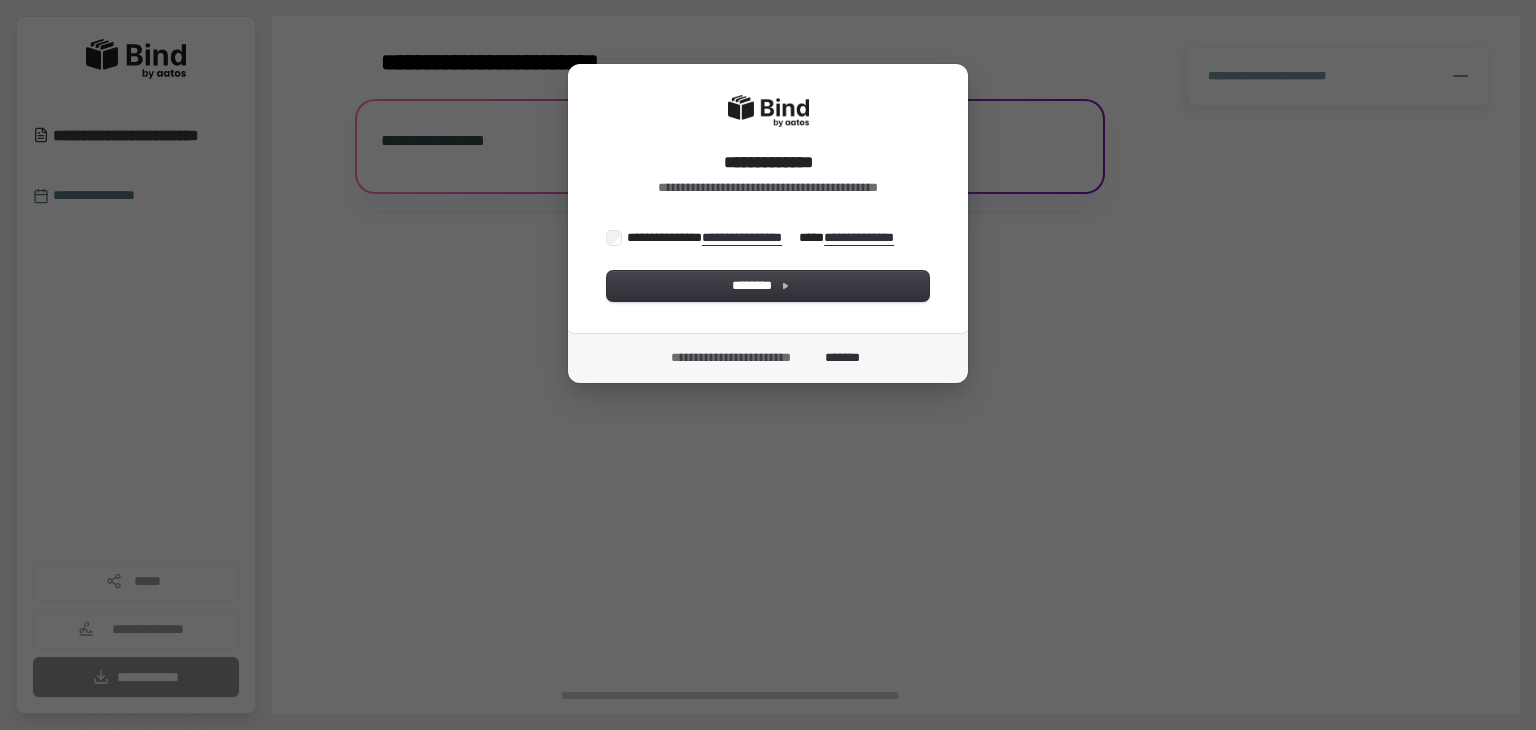 scroll, scrollTop: 0, scrollLeft: 0, axis: both 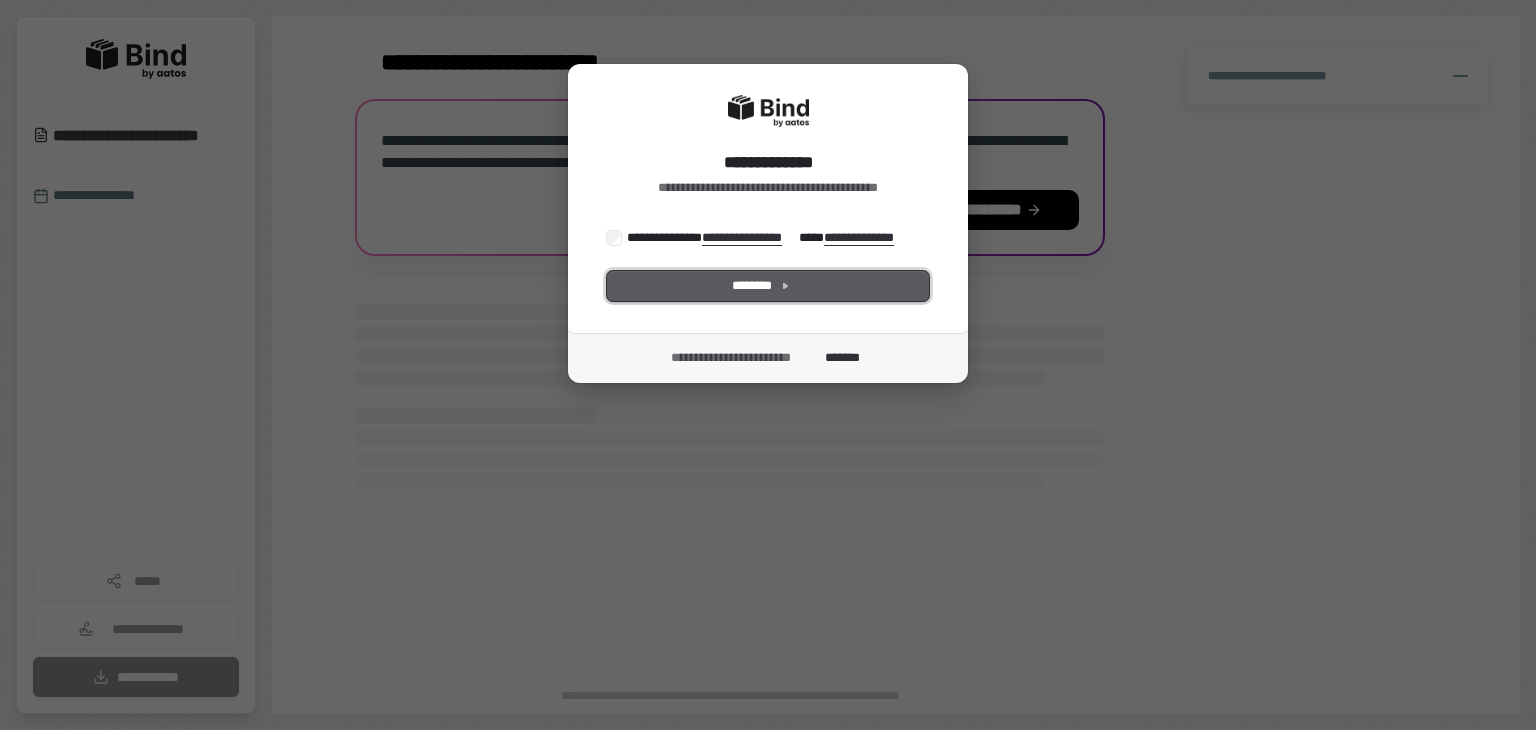 click on "********" at bounding box center (768, 286) 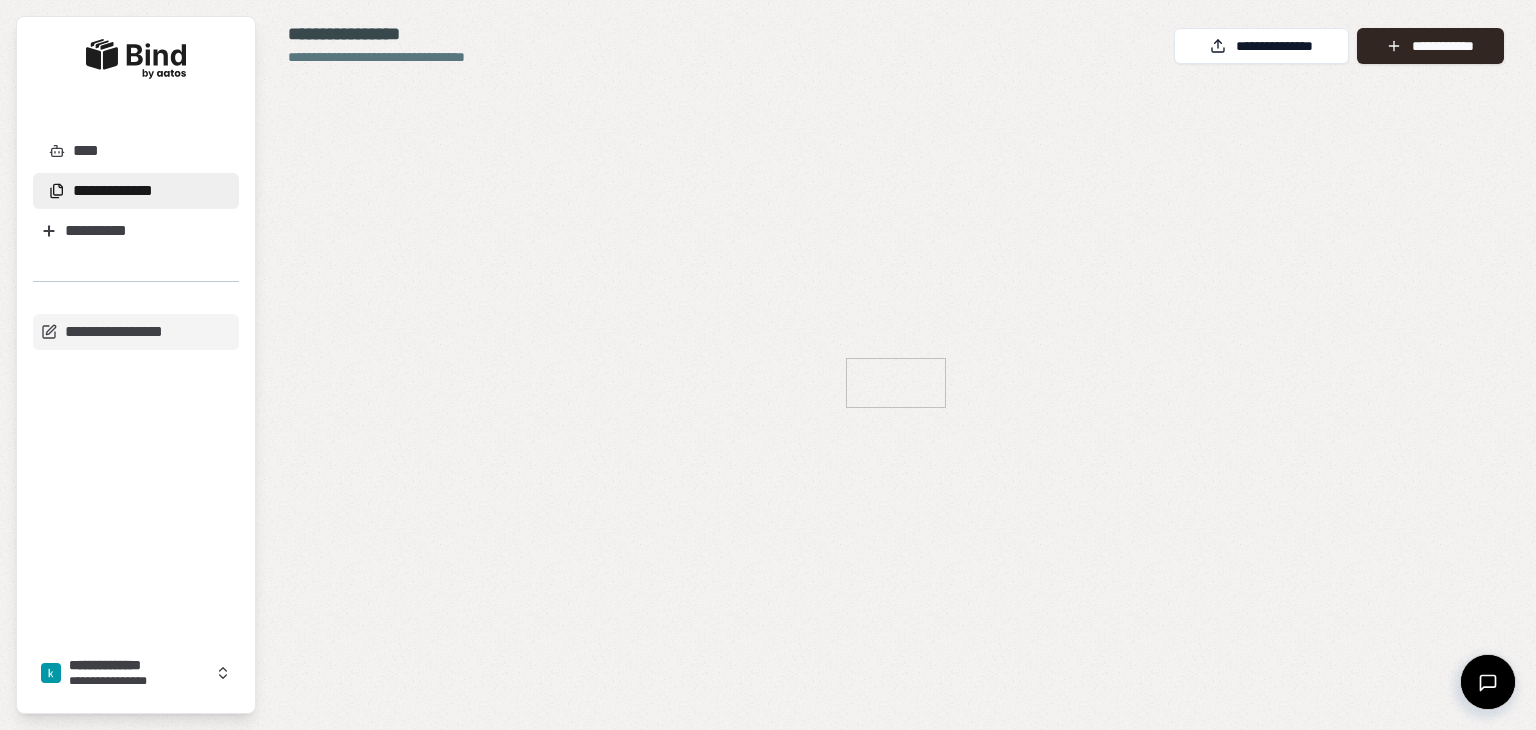 scroll, scrollTop: 0, scrollLeft: 0, axis: both 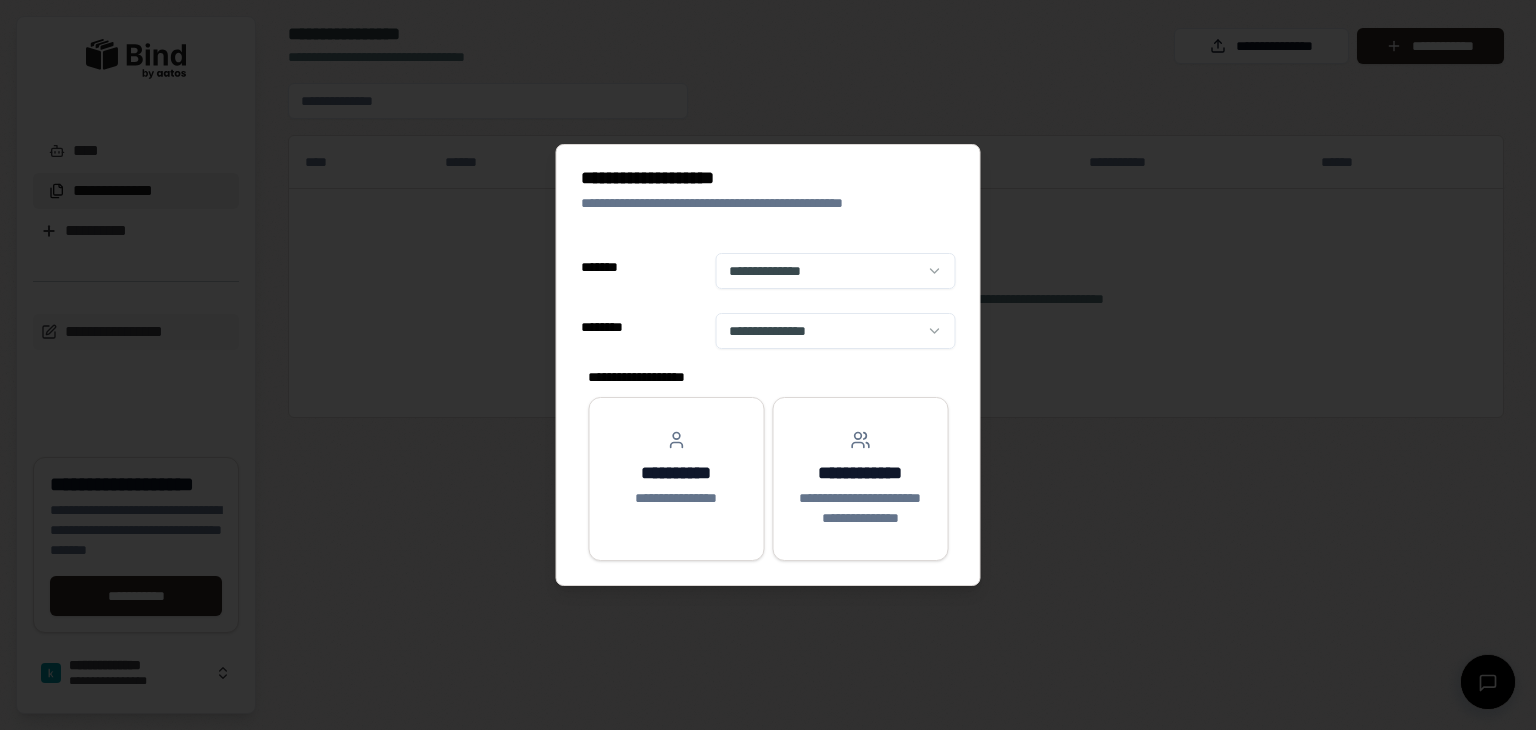select on "**" 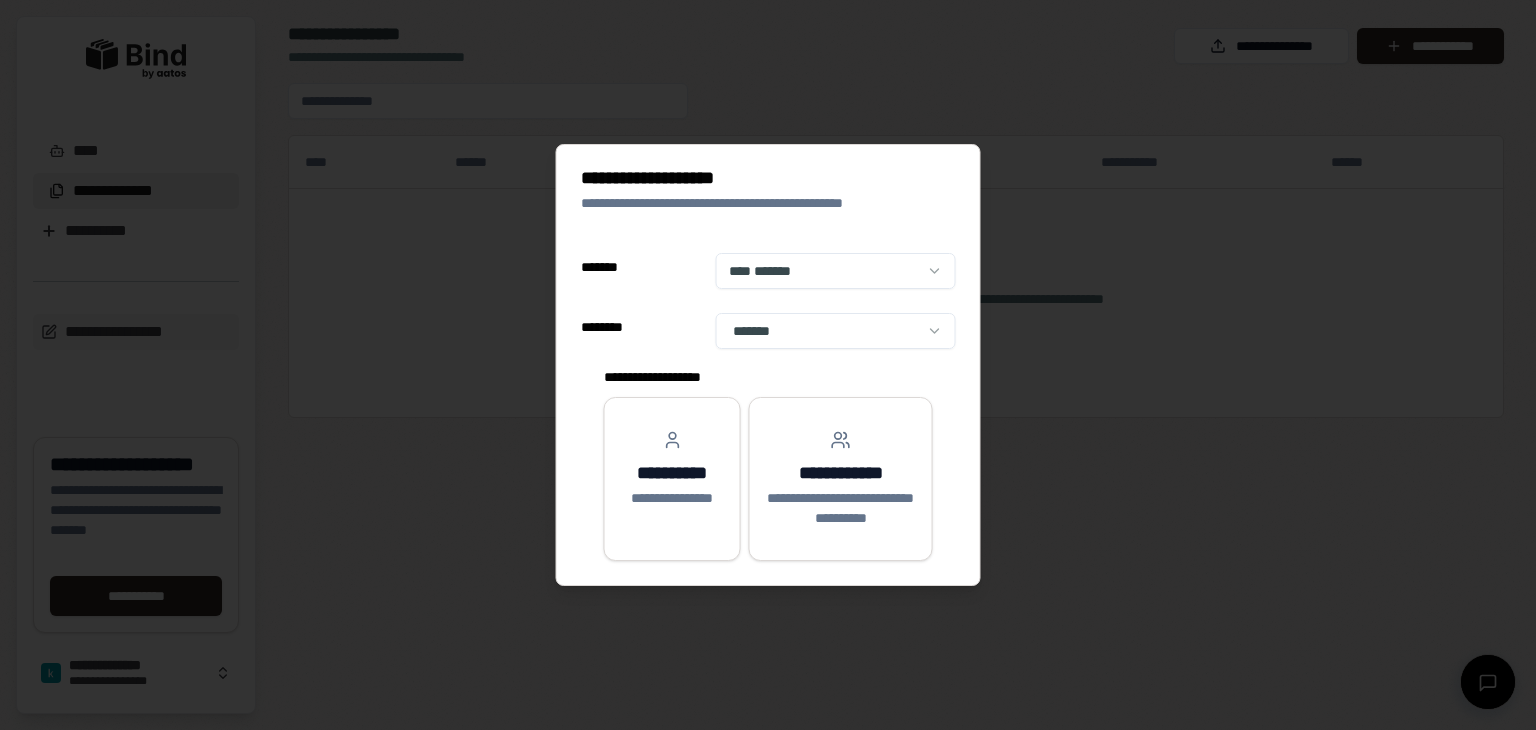 click on "**********" at bounding box center [768, 365] 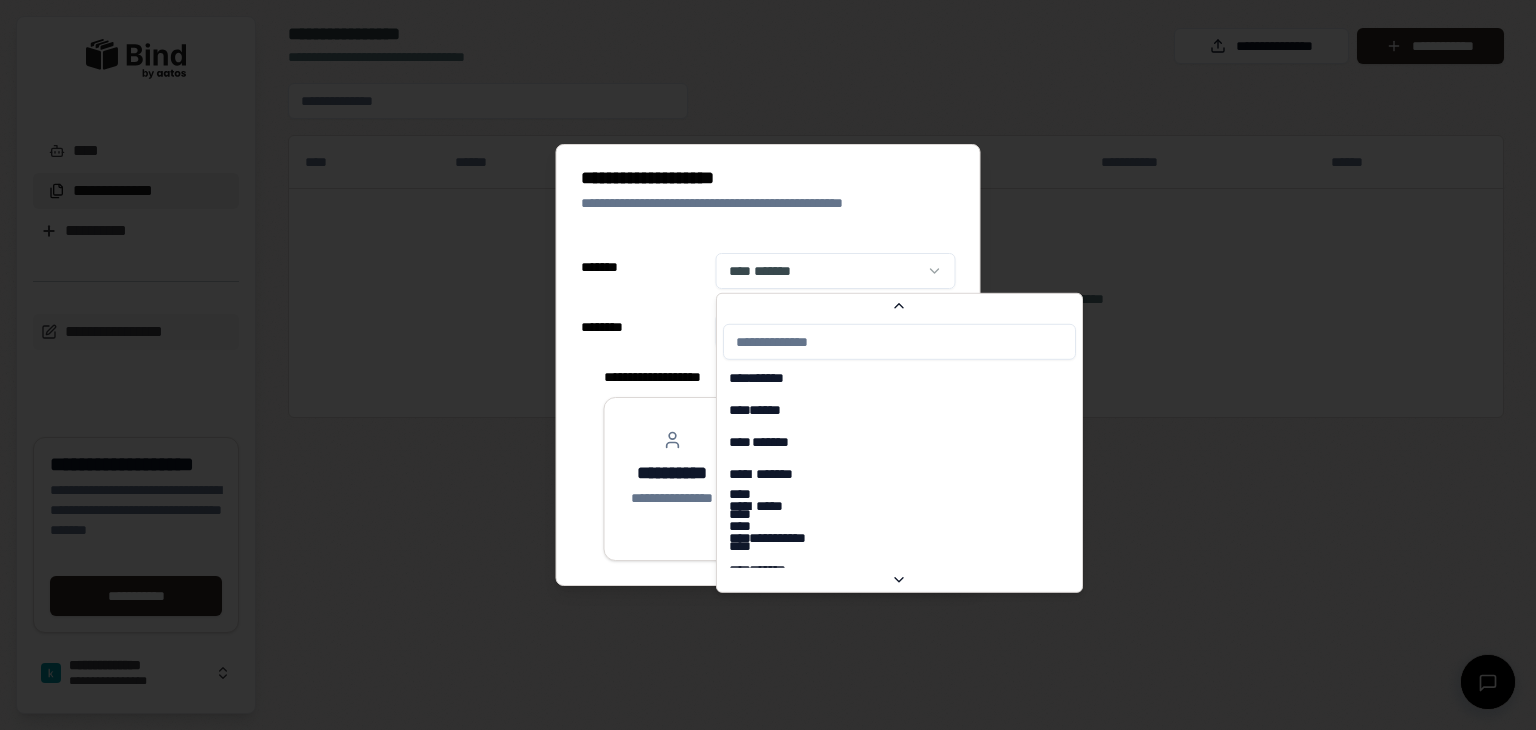 scroll, scrollTop: 7185, scrollLeft: 0, axis: vertical 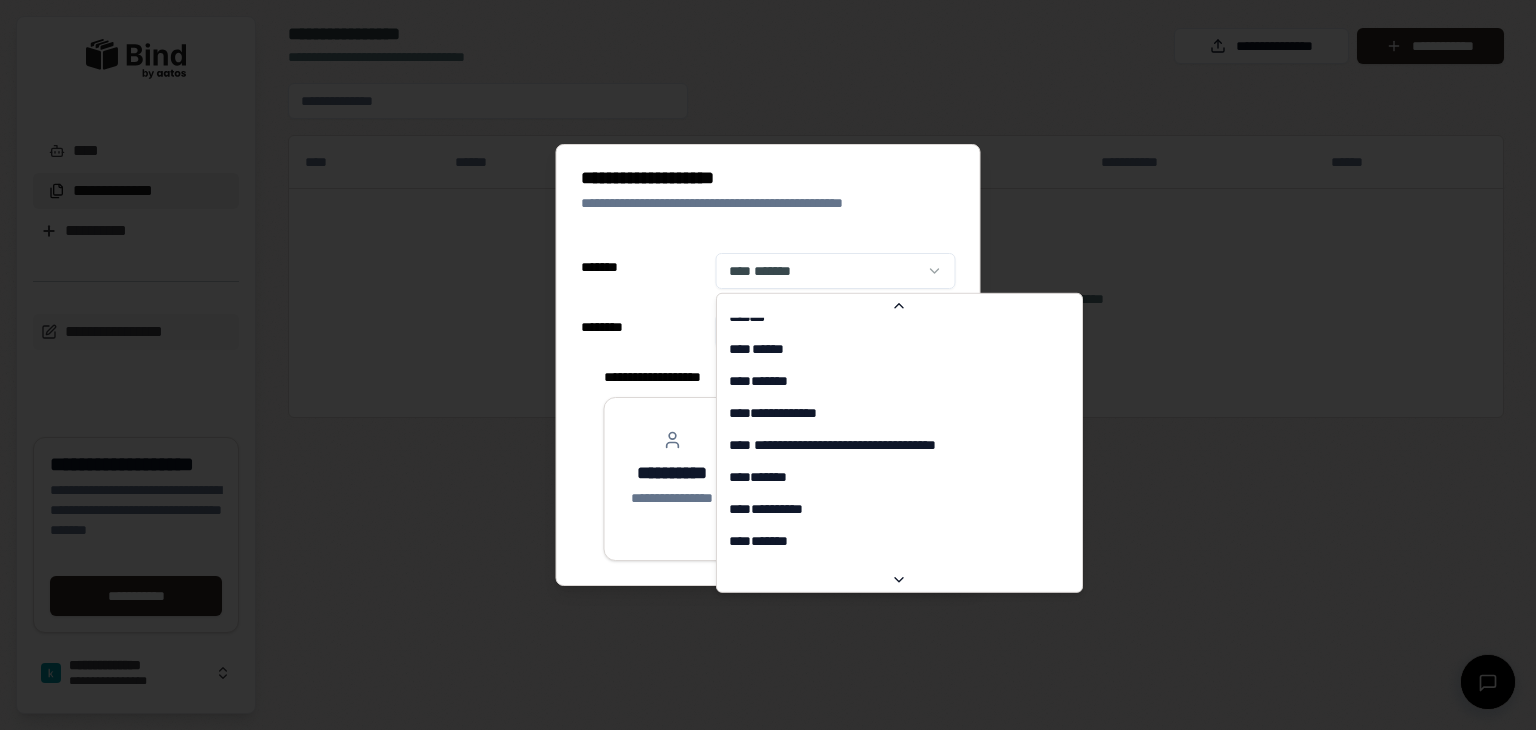 select on "**" 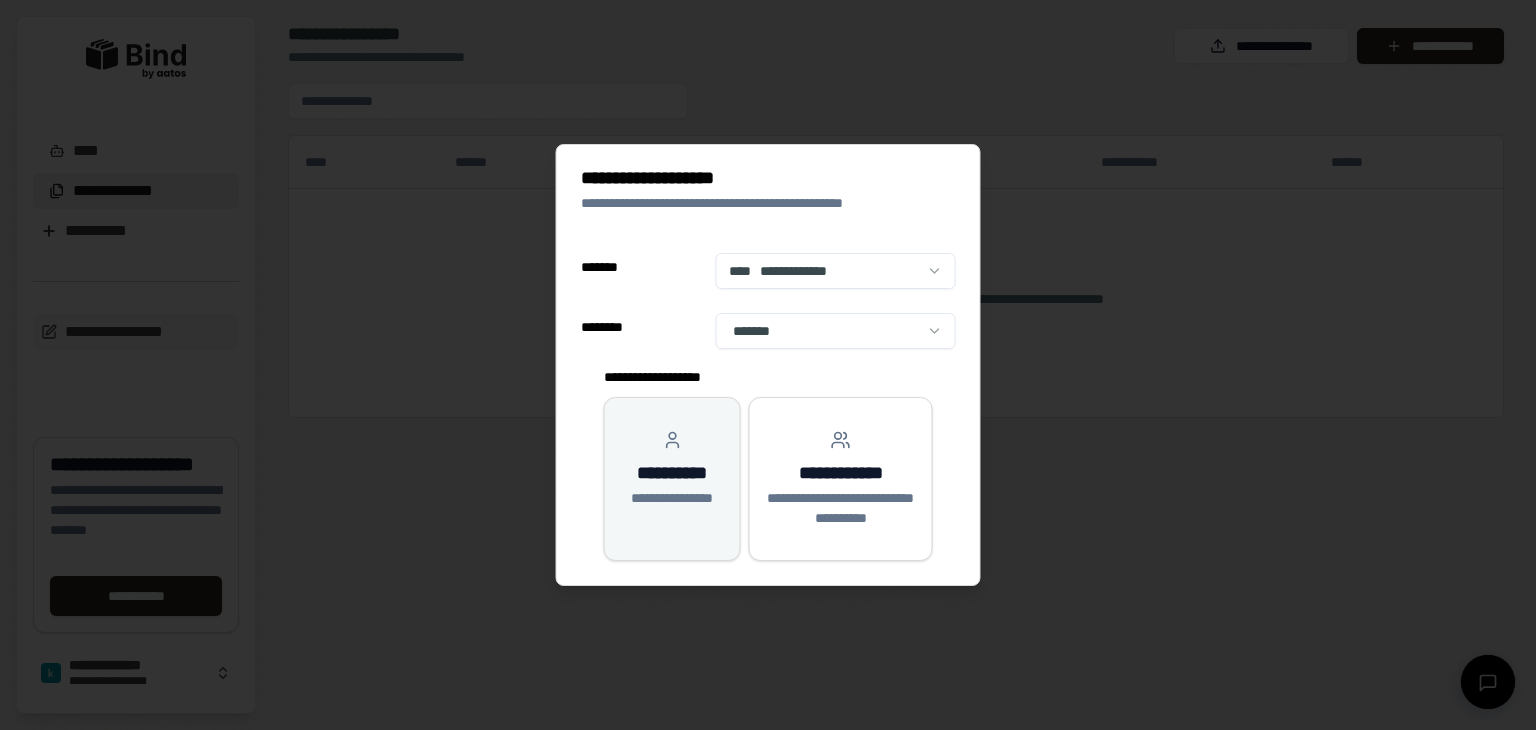 click on "**********" at bounding box center [672, 498] 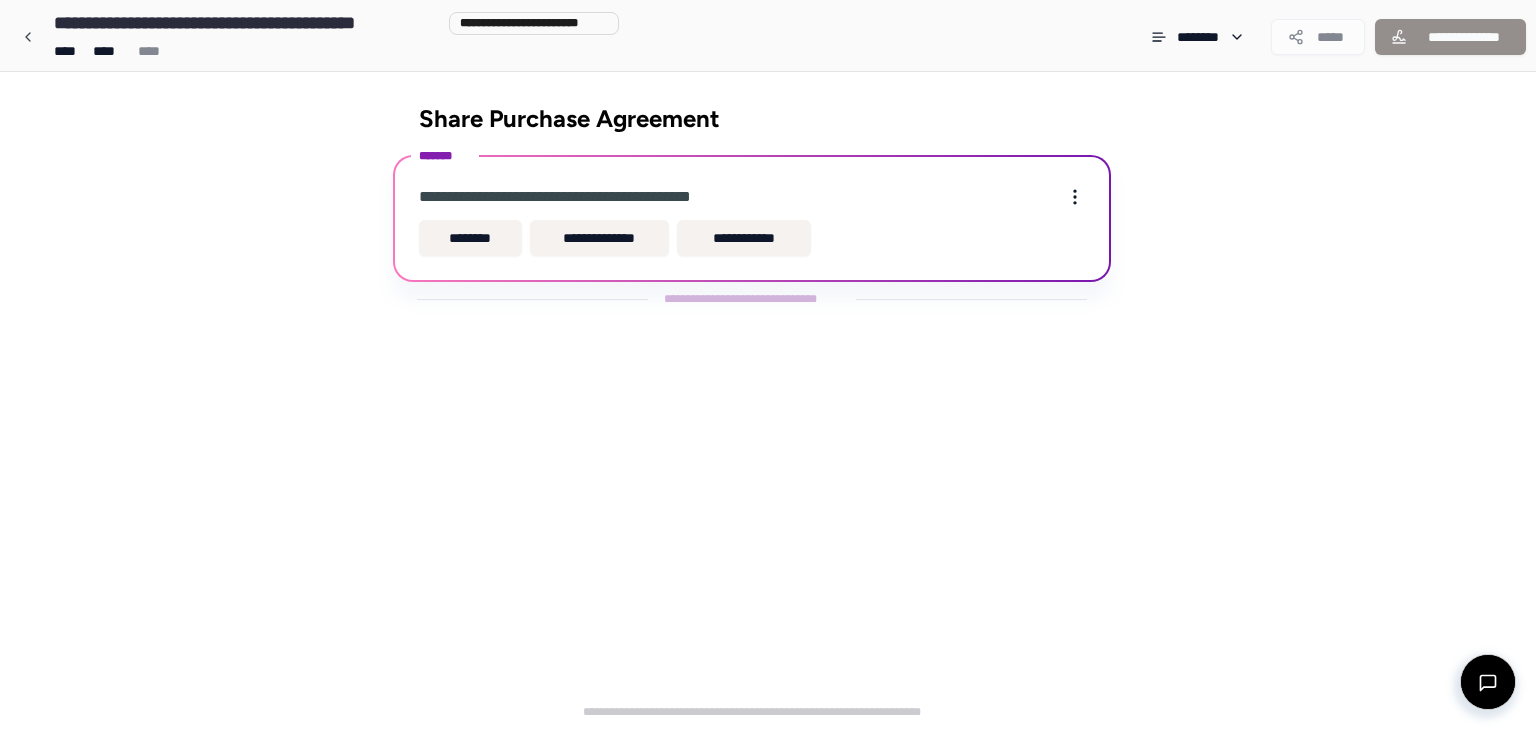 click on "**********" at bounding box center (752, 197) 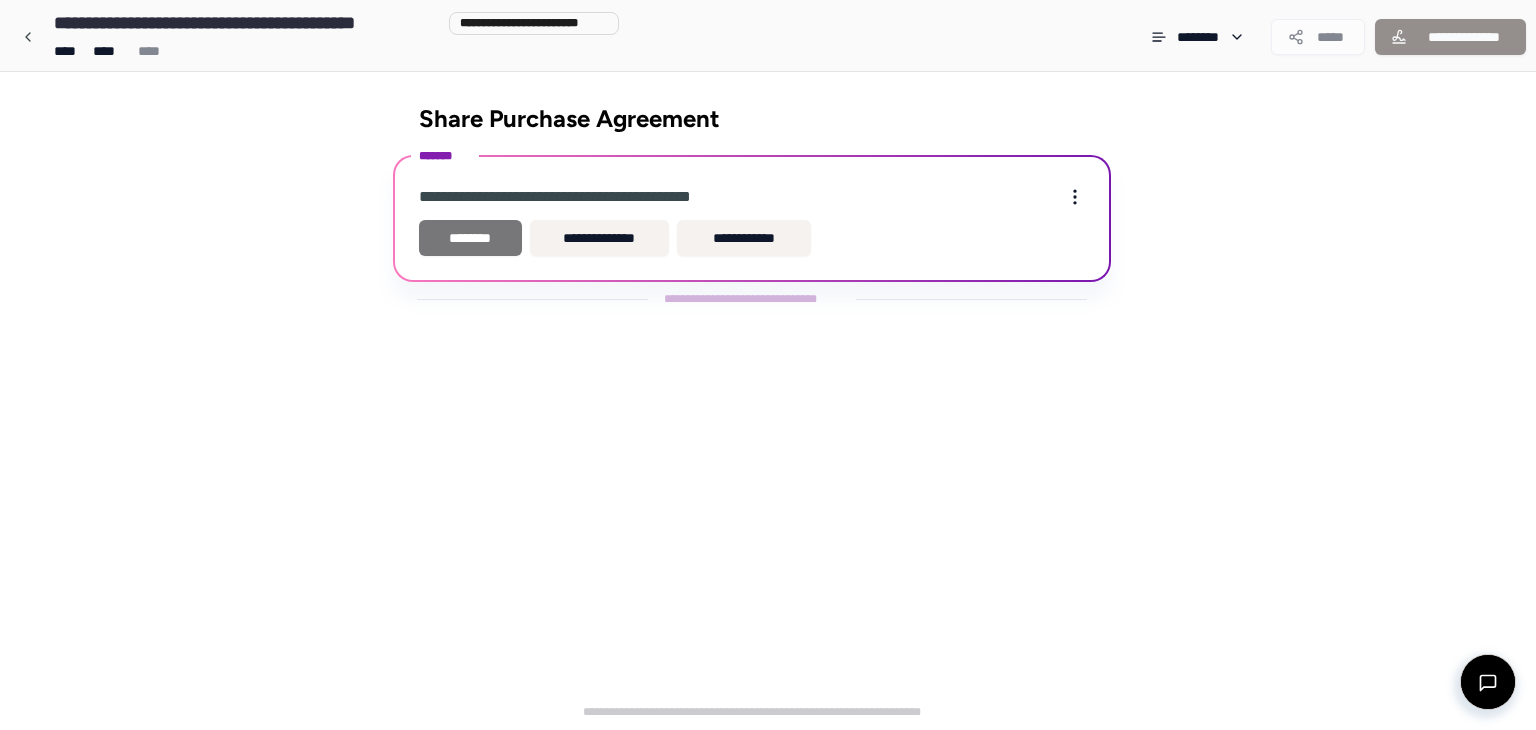 click on "********" at bounding box center [470, 238] 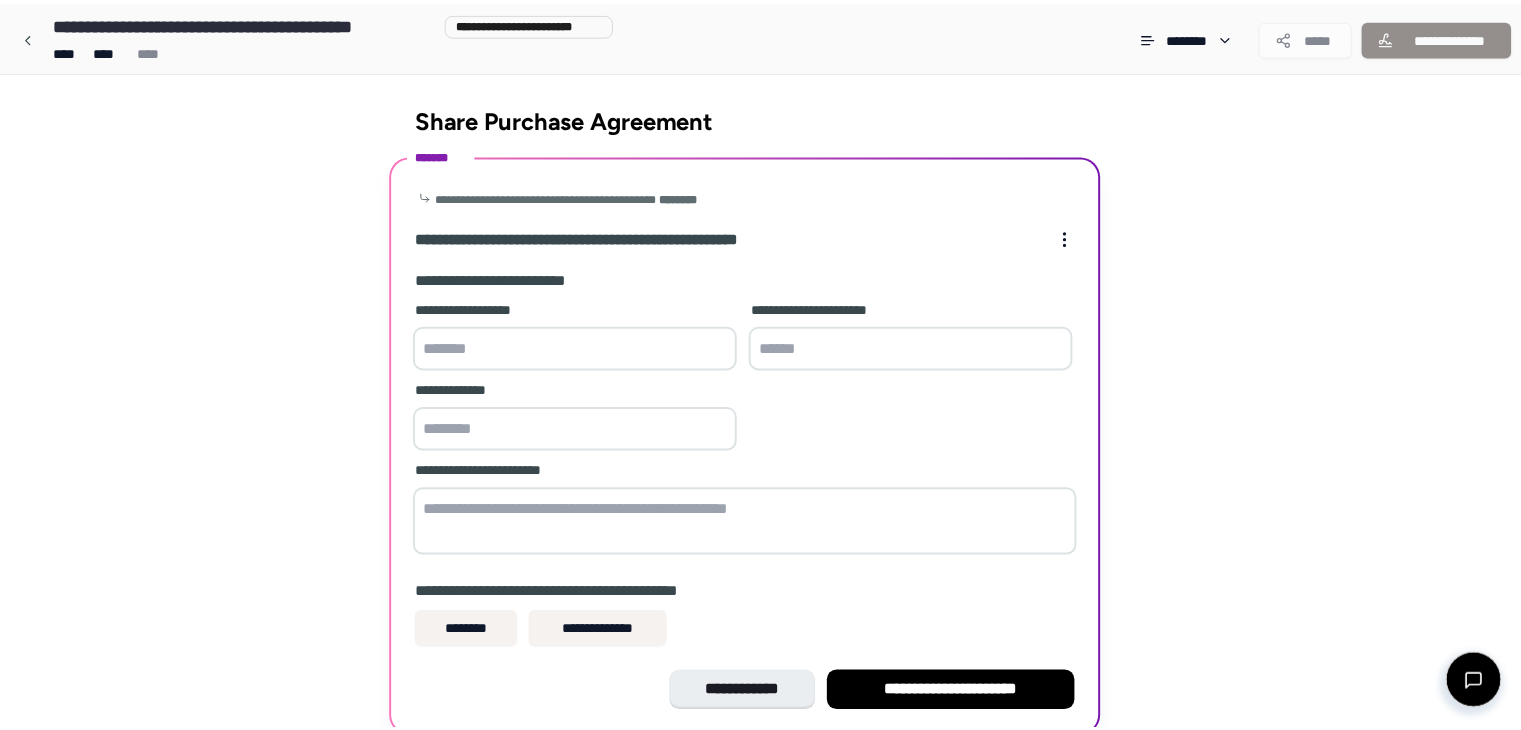 scroll, scrollTop: 85, scrollLeft: 0, axis: vertical 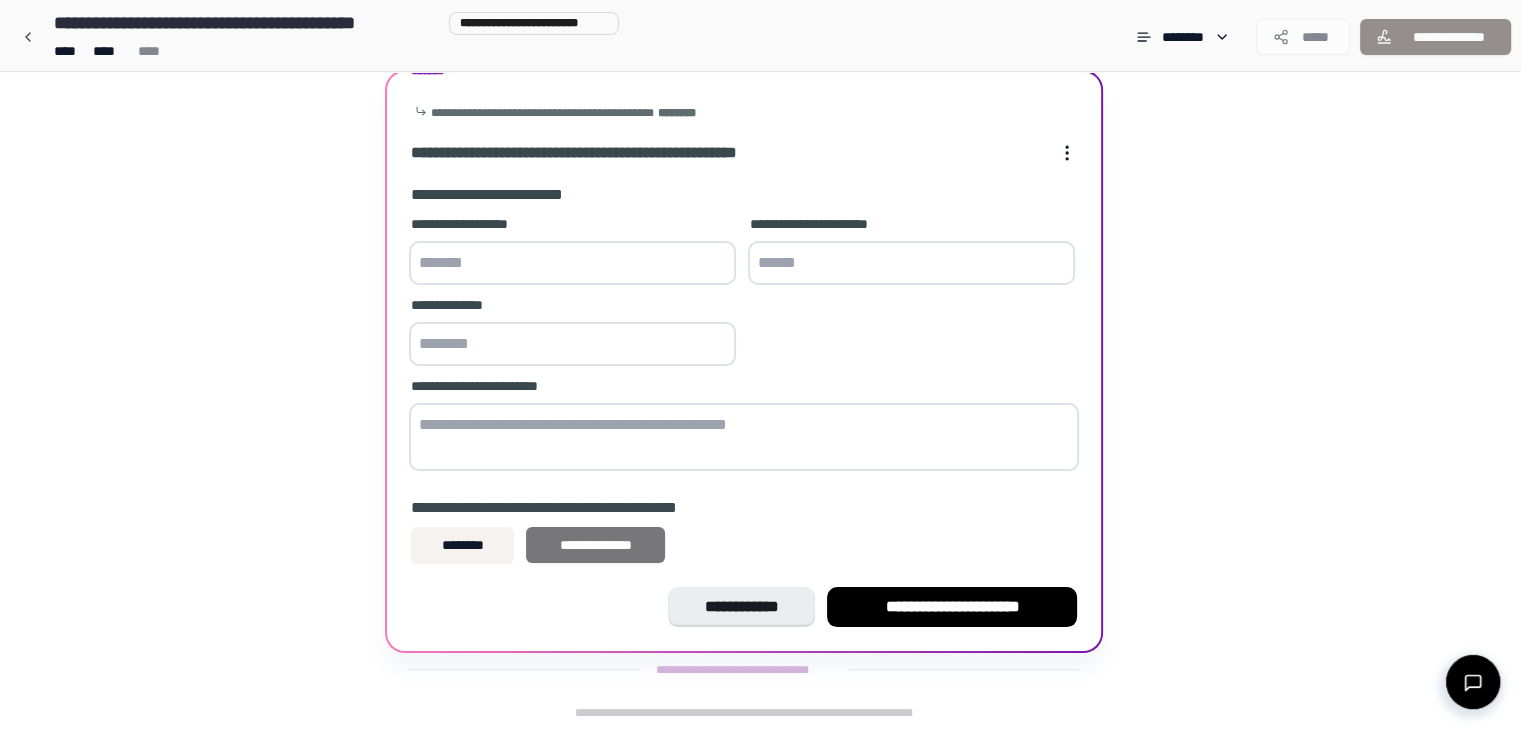 click on "**********" at bounding box center [595, 545] 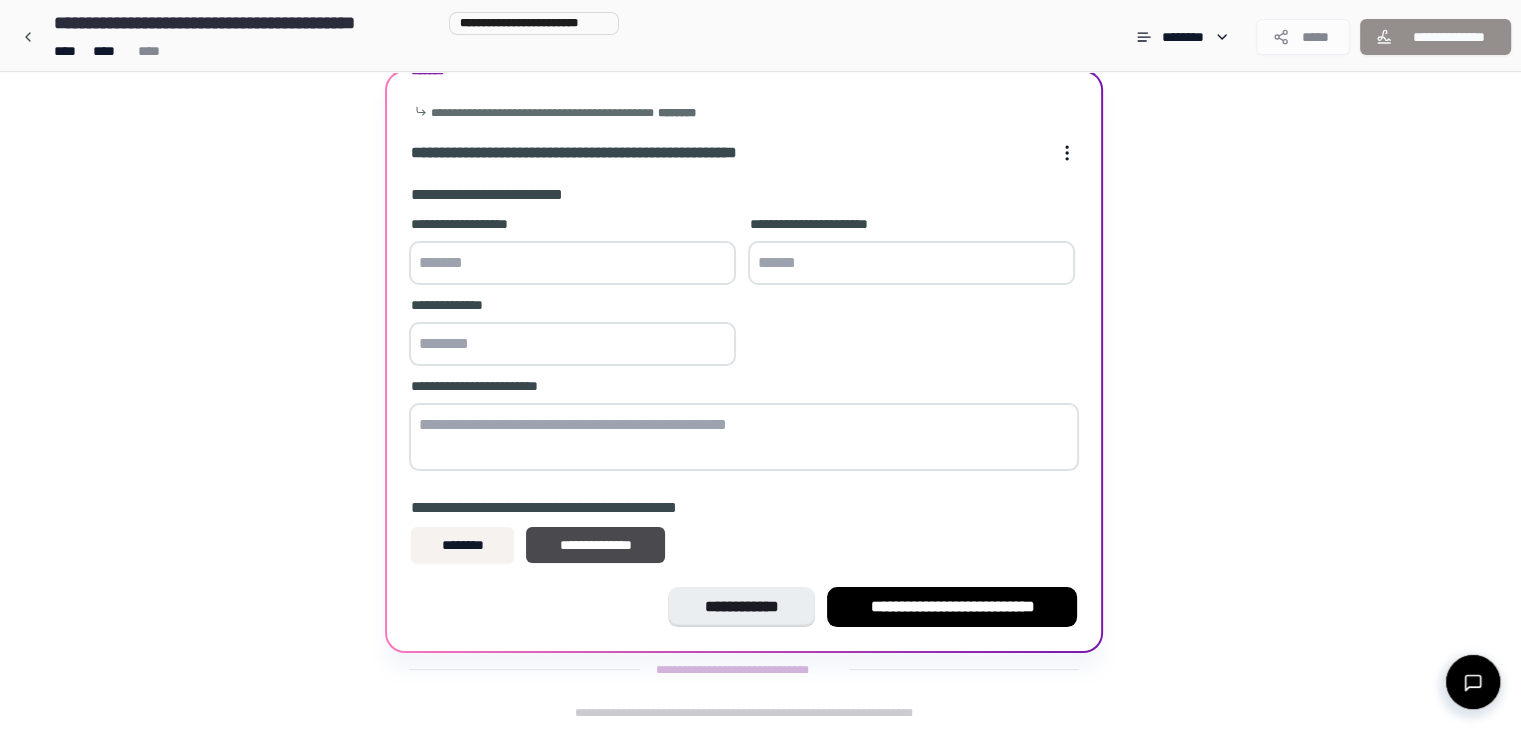 scroll, scrollTop: 4, scrollLeft: 0, axis: vertical 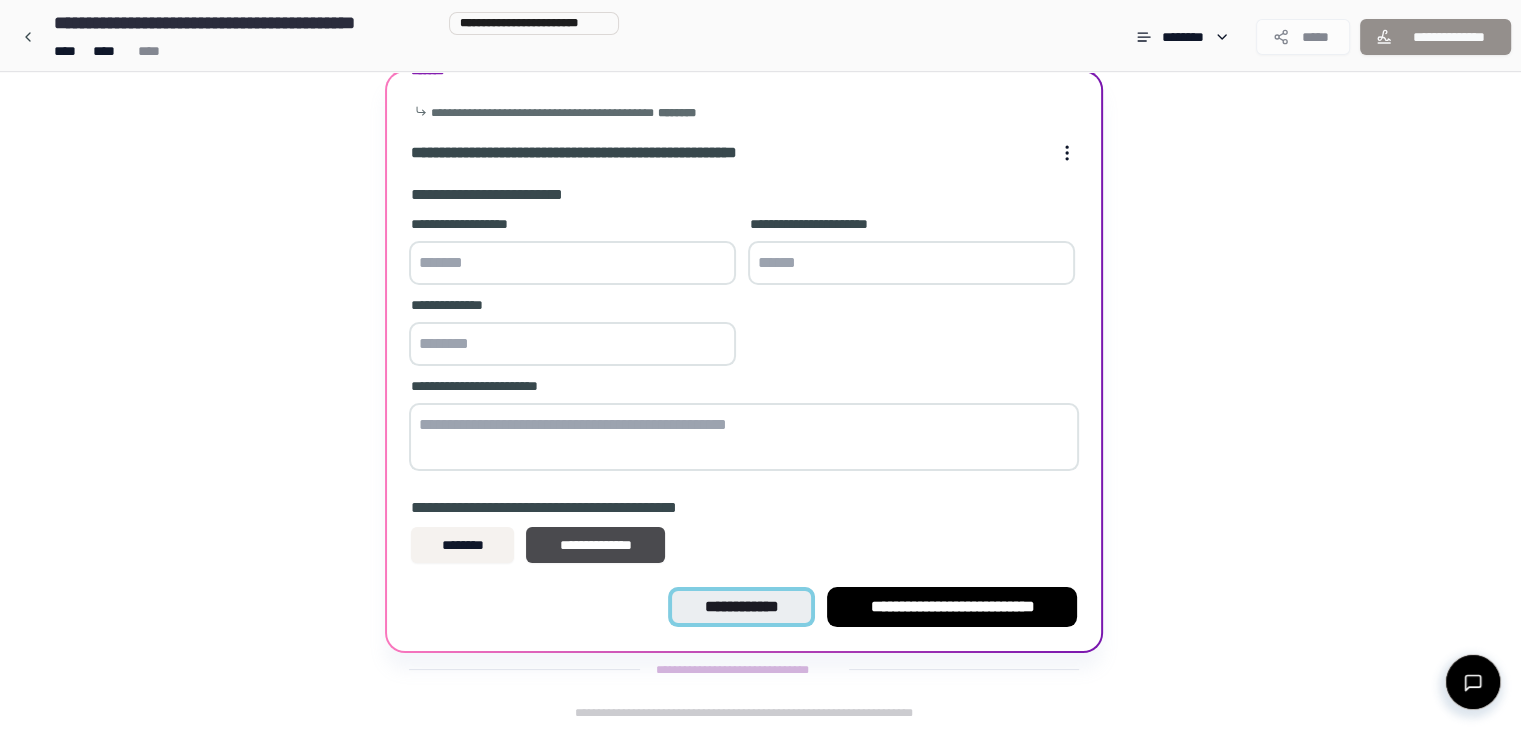 click on "**********" at bounding box center (741, 607) 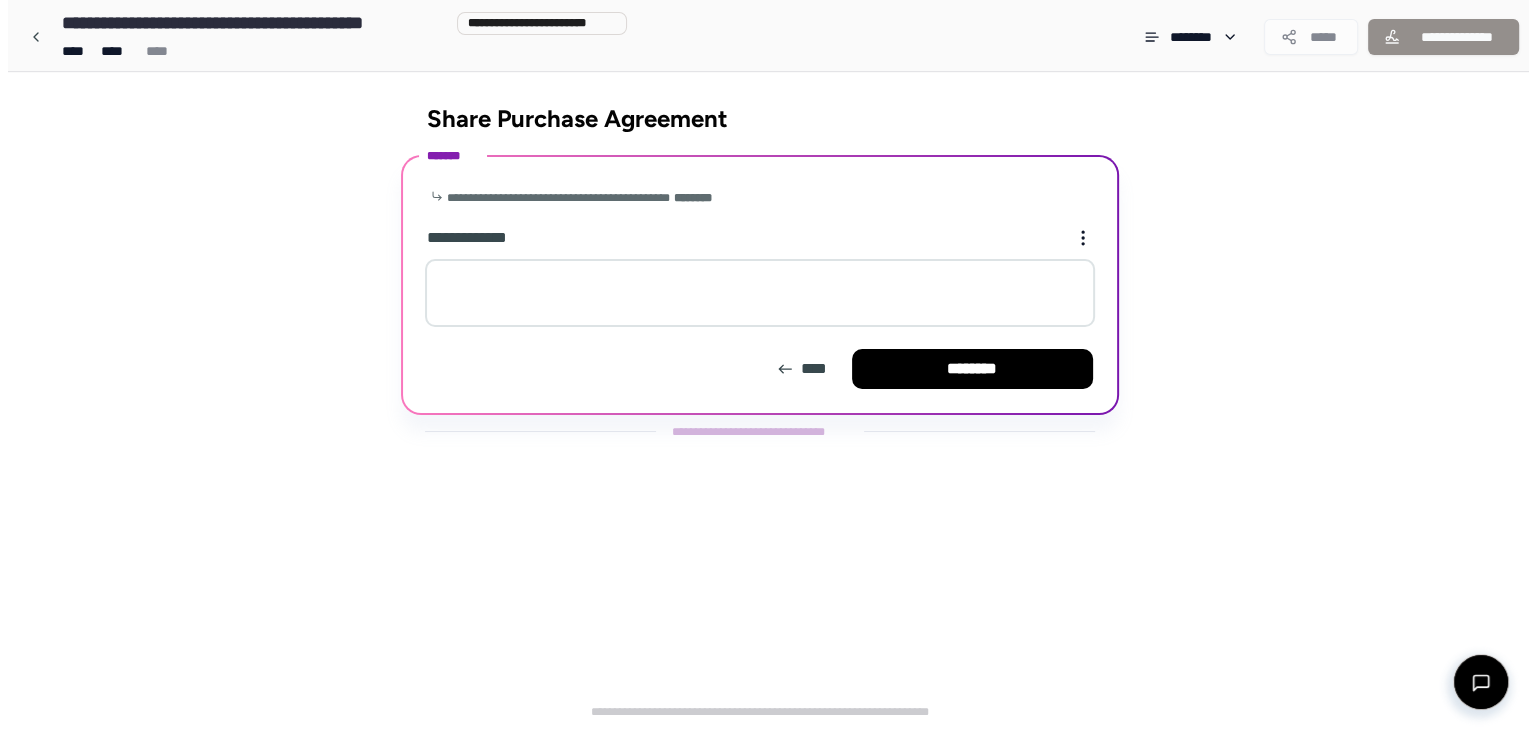 scroll, scrollTop: 0, scrollLeft: 0, axis: both 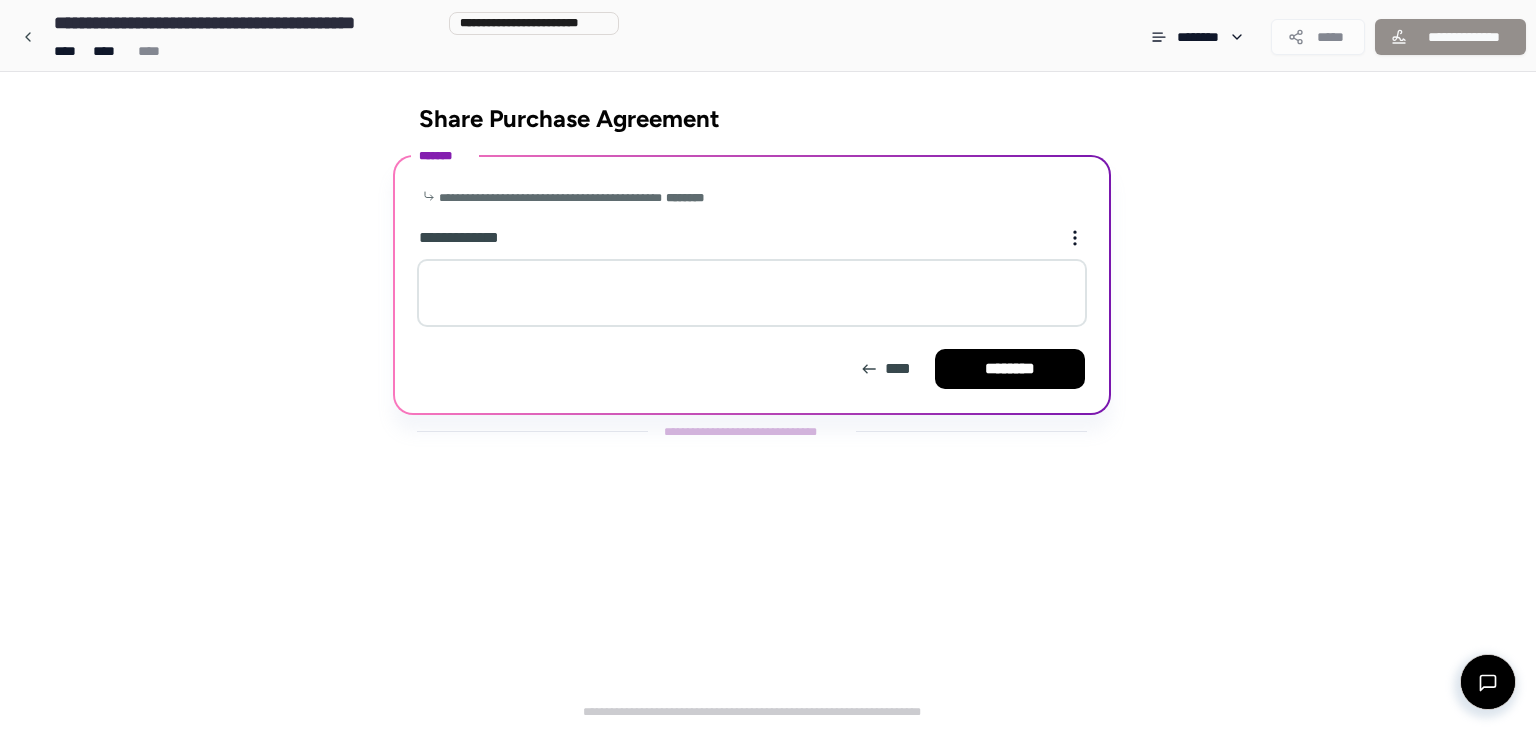 click at bounding box center (752, 293) 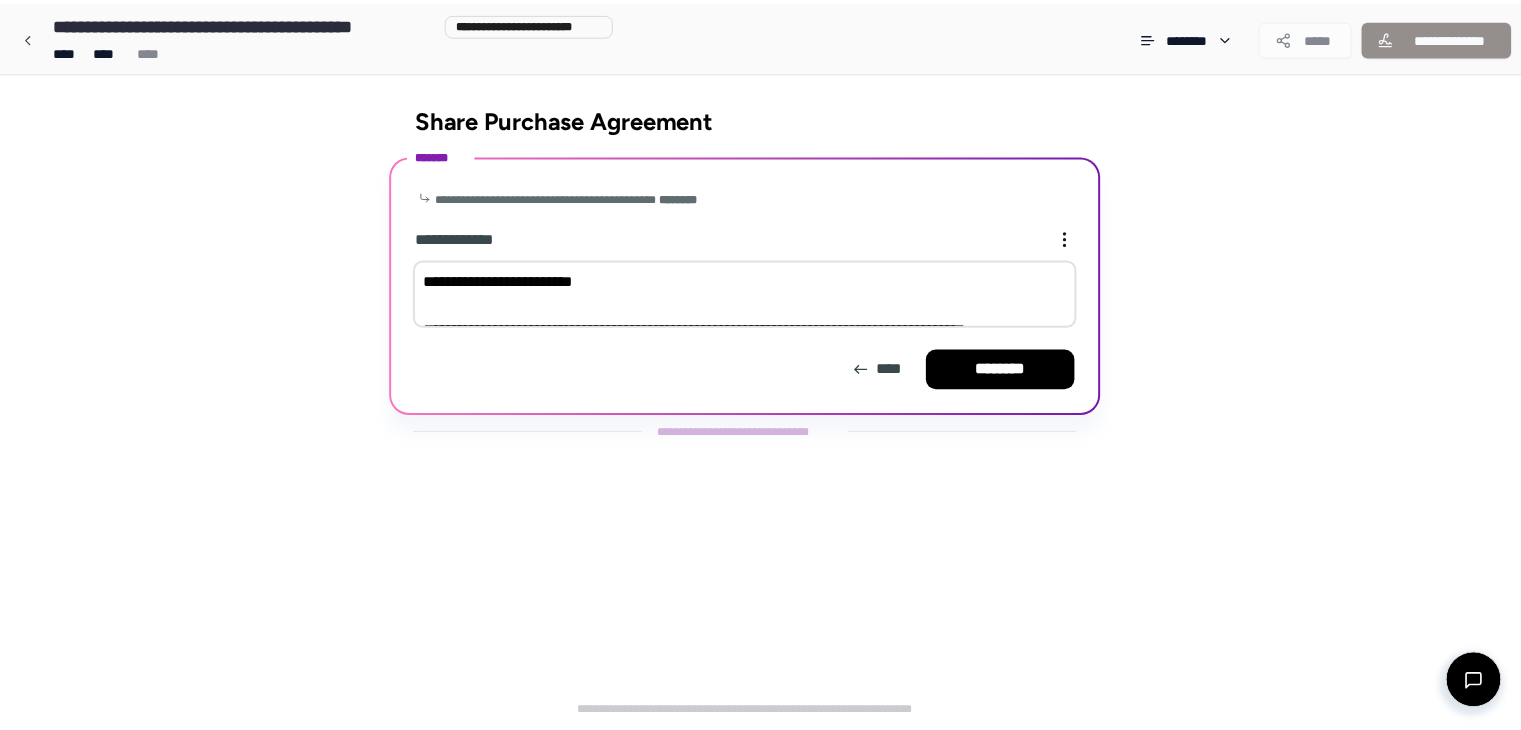 scroll, scrollTop: 1010, scrollLeft: 0, axis: vertical 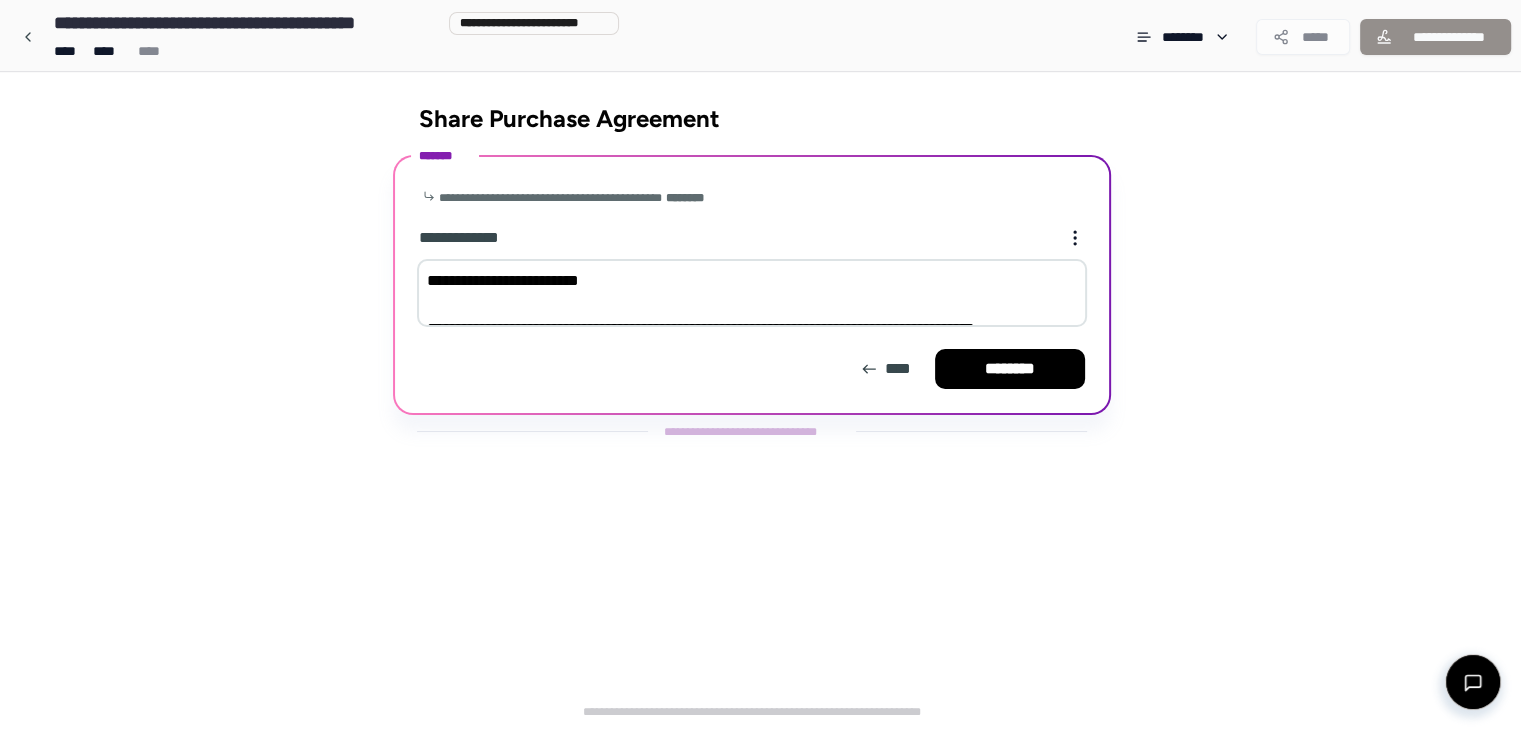 click at bounding box center (752, 293) 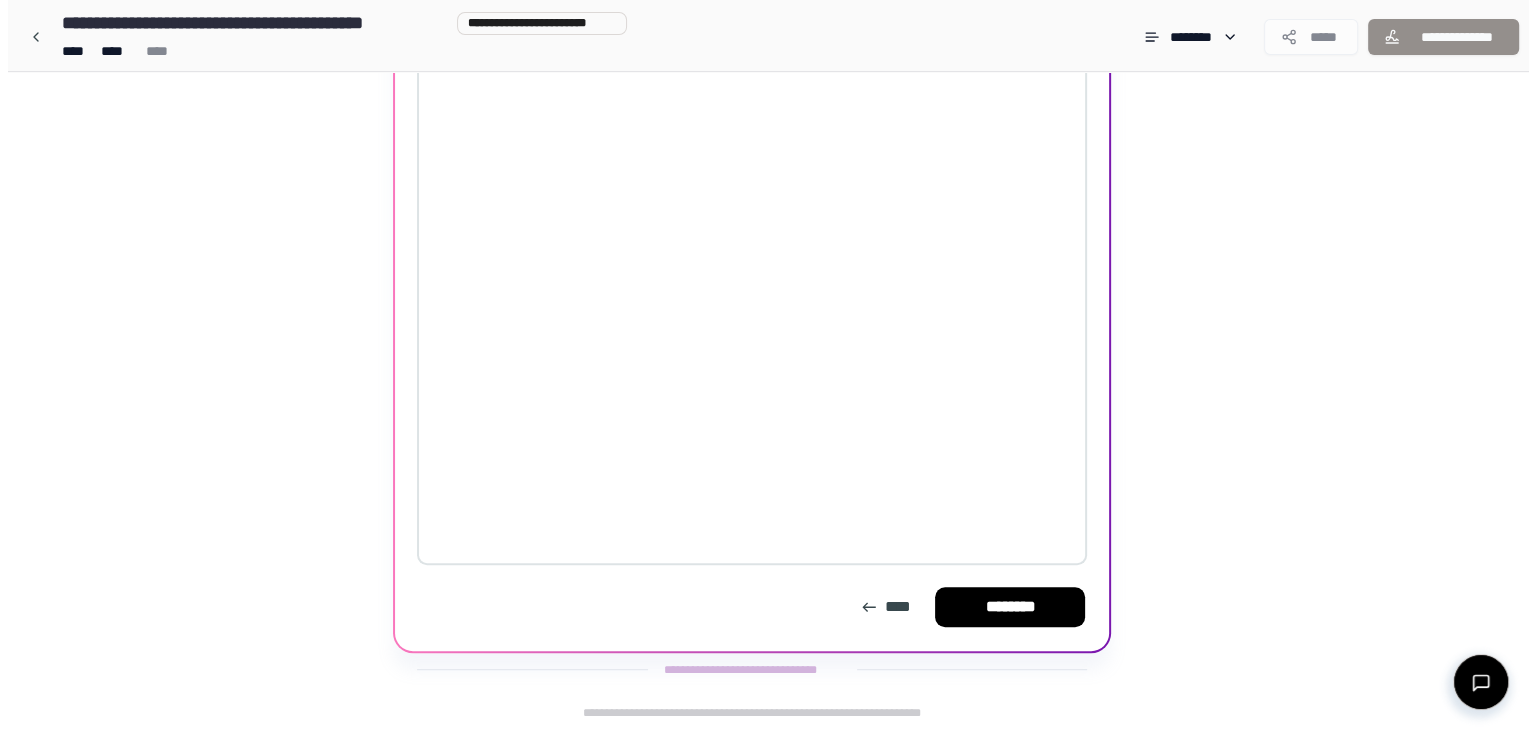 scroll, scrollTop: 0, scrollLeft: 0, axis: both 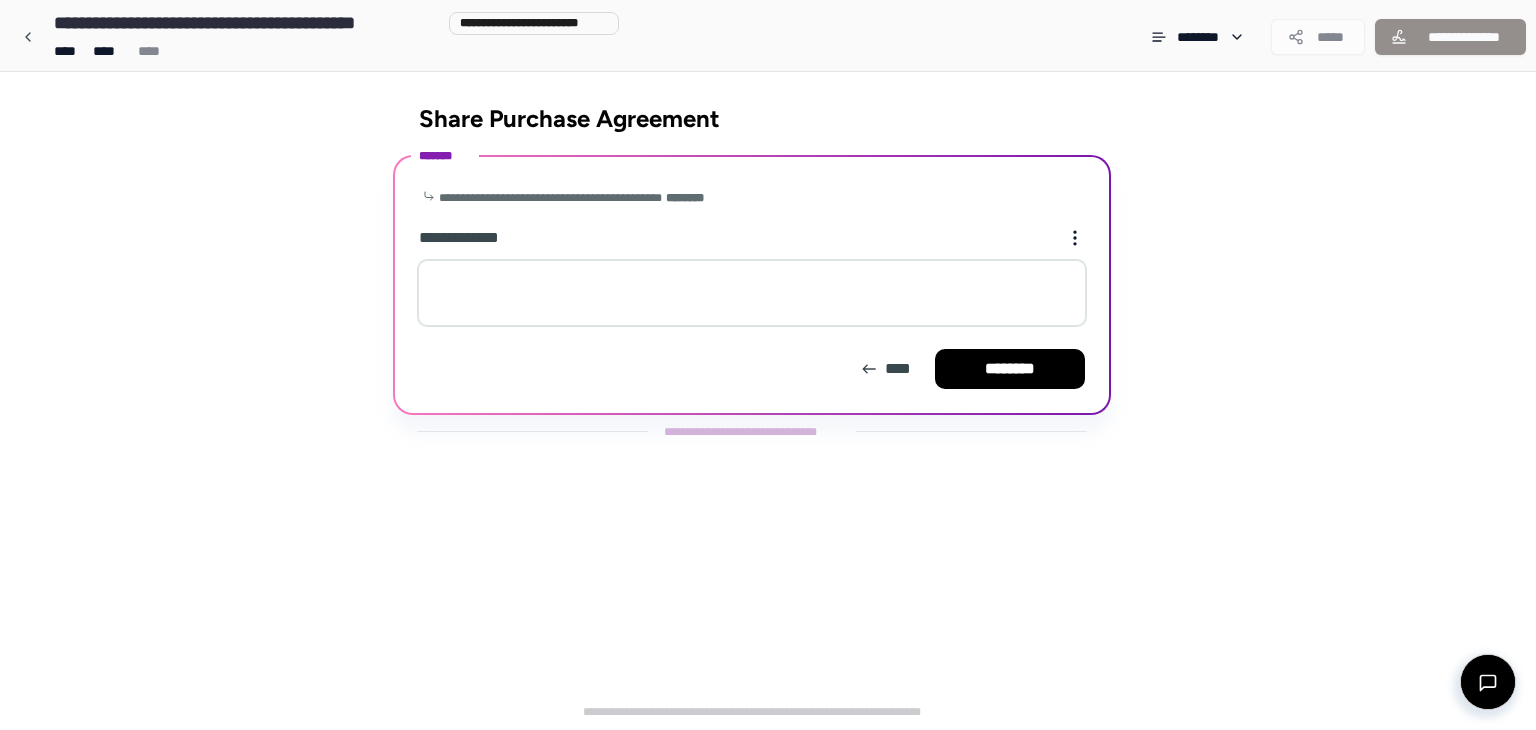 paste on "**********" 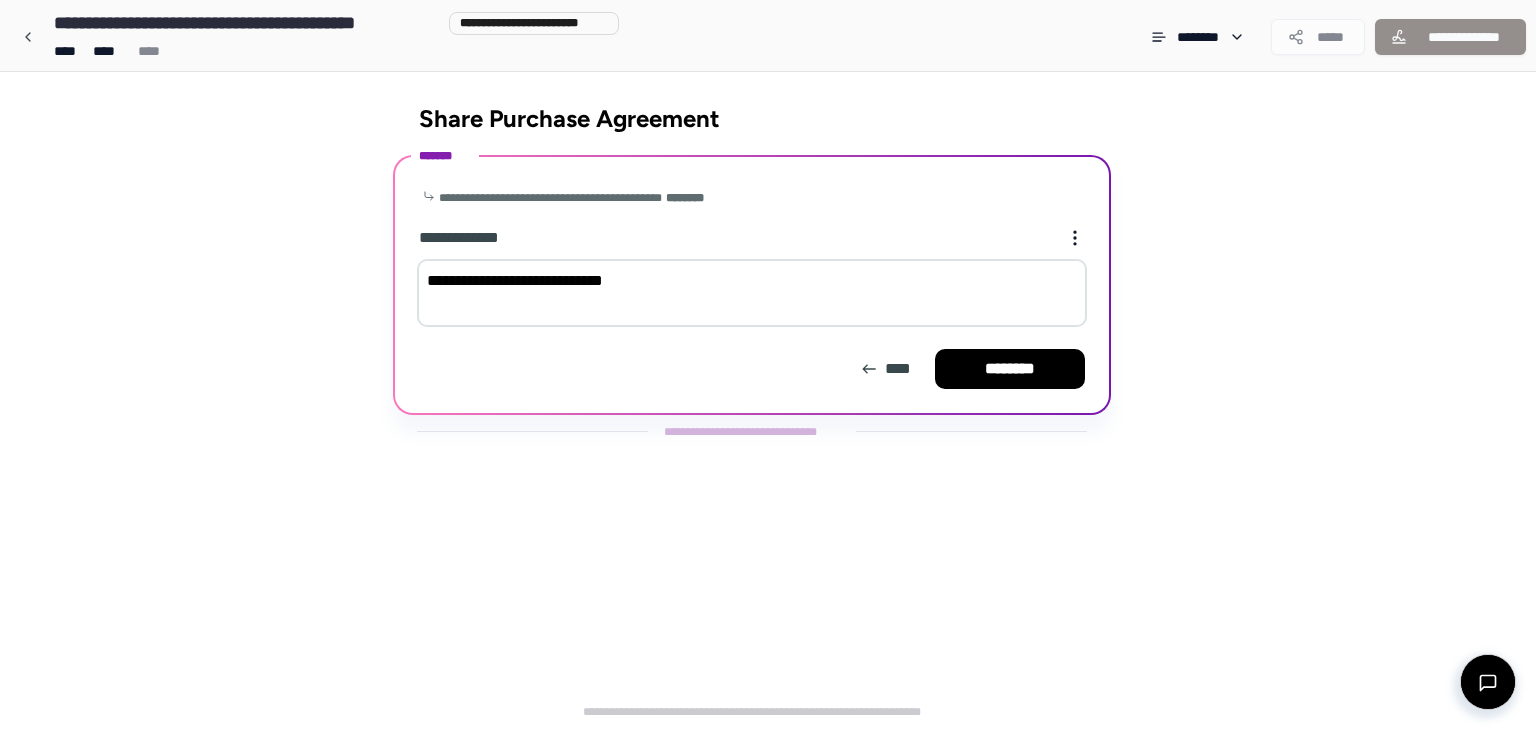 click on "**********" at bounding box center (752, 293) 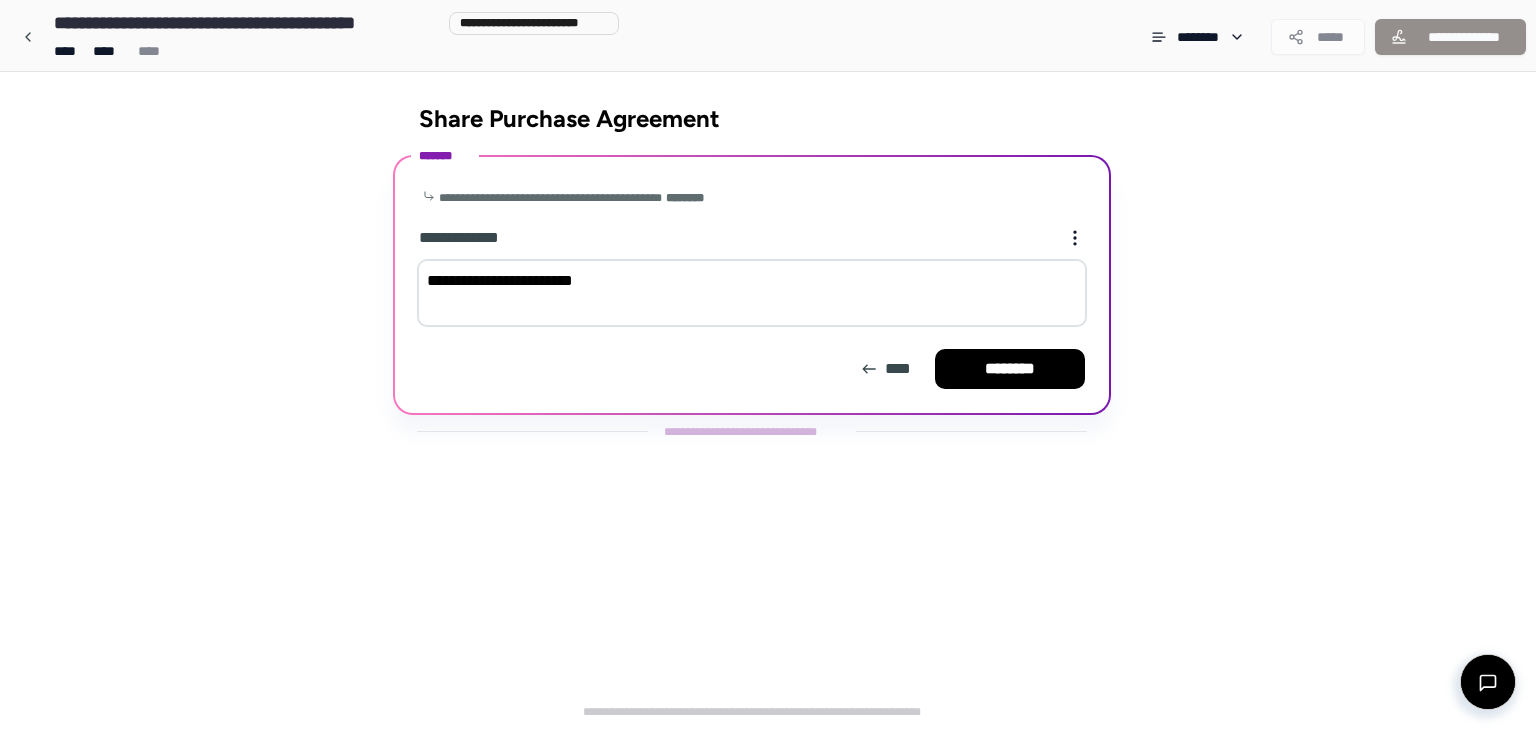 click on "**********" at bounding box center (752, 293) 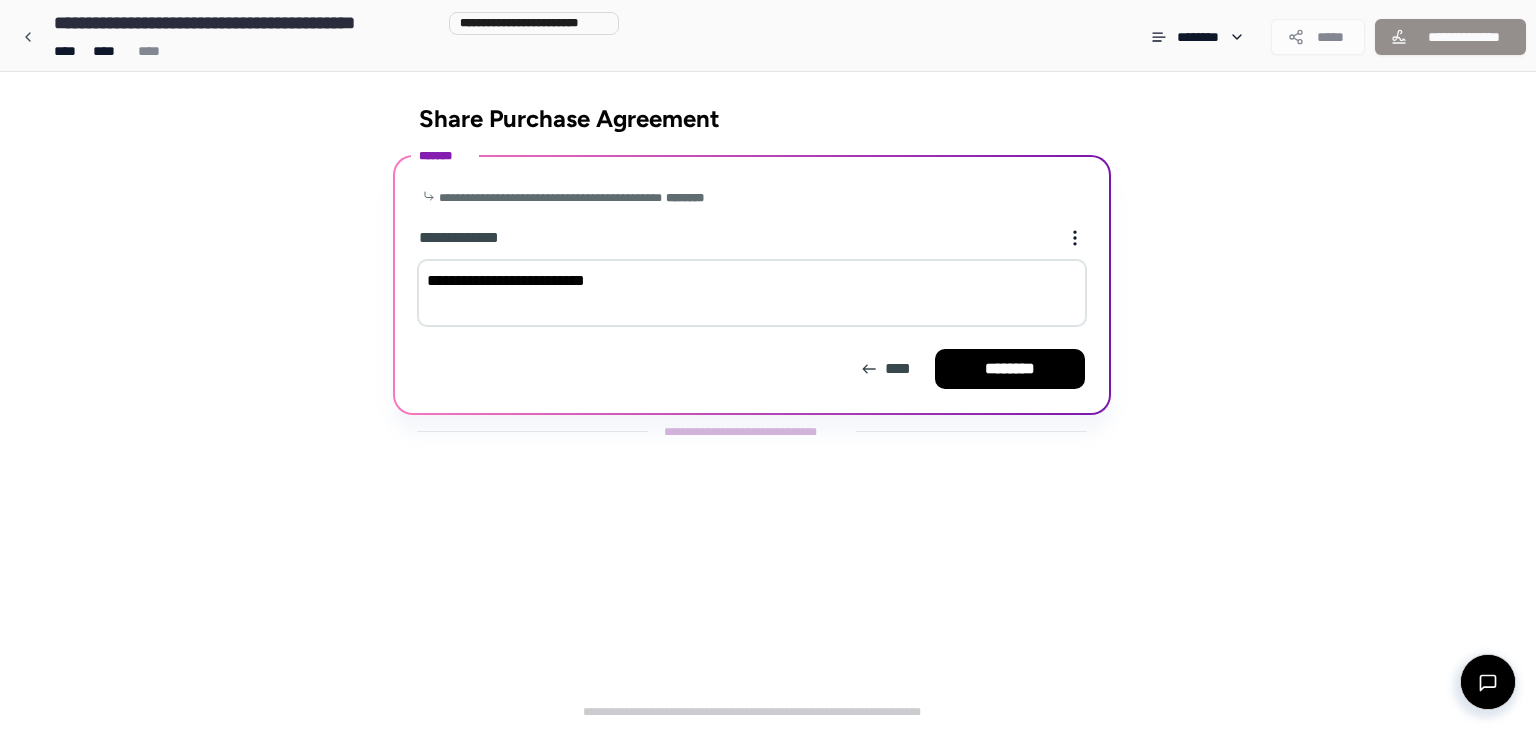 type on "**********" 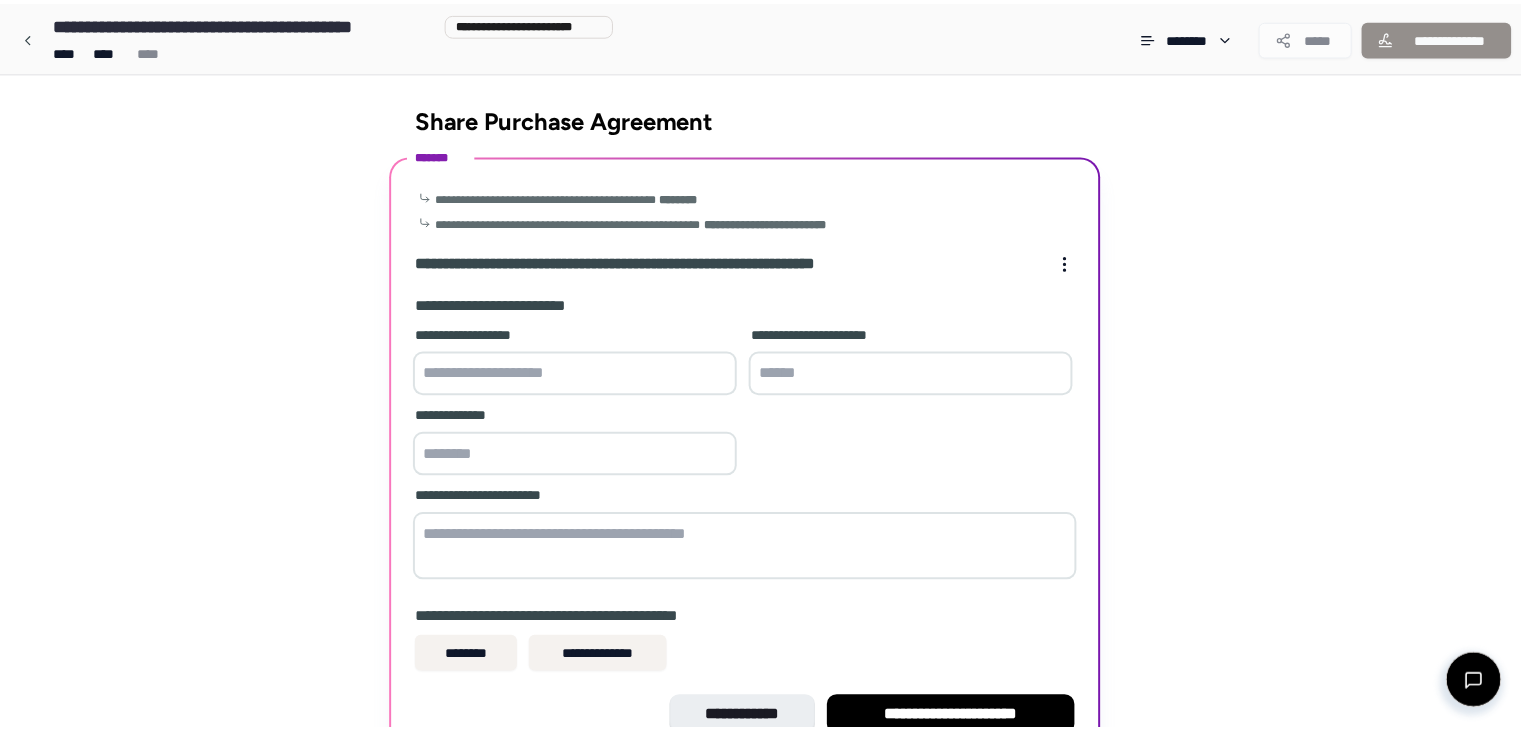 scroll, scrollTop: 110, scrollLeft: 0, axis: vertical 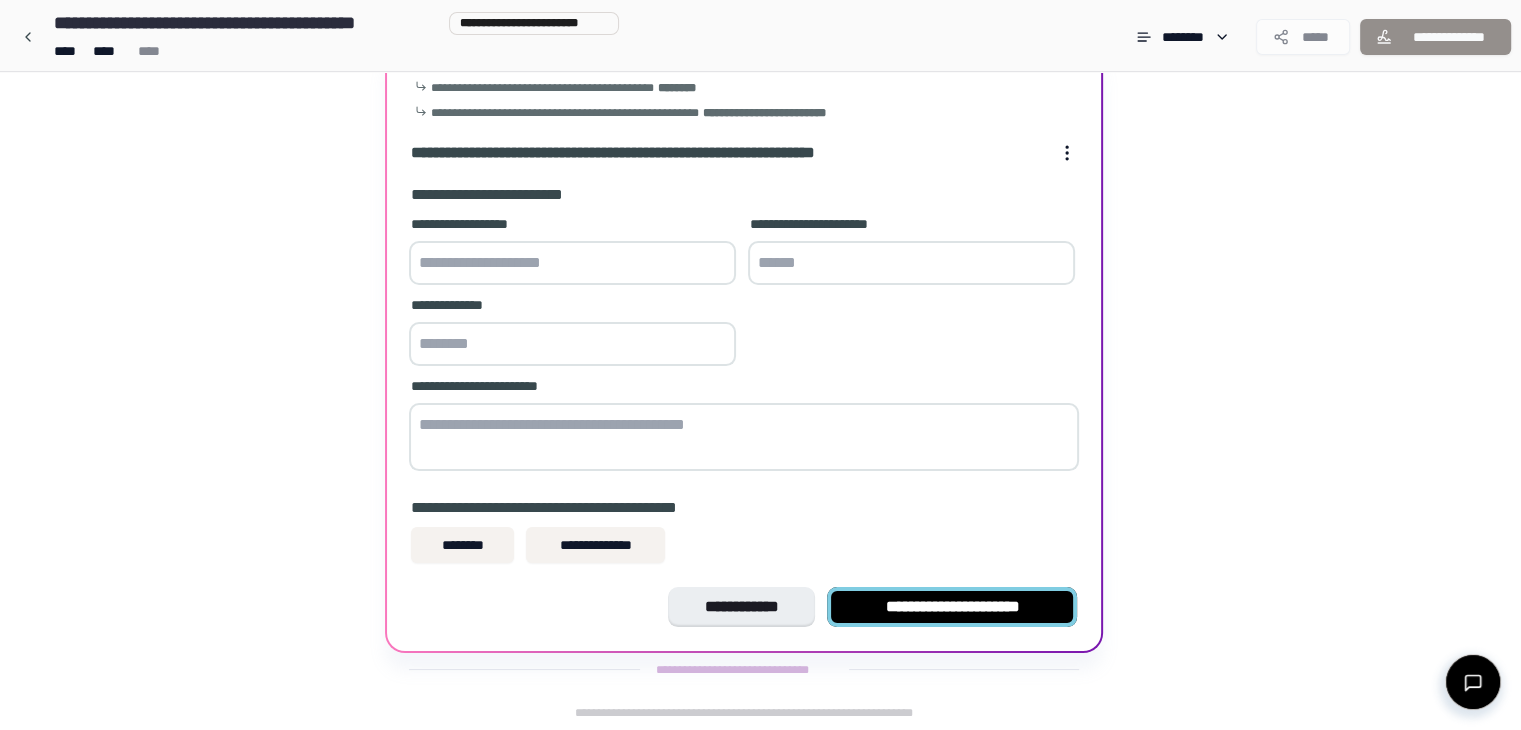 click on "**********" at bounding box center [952, 607] 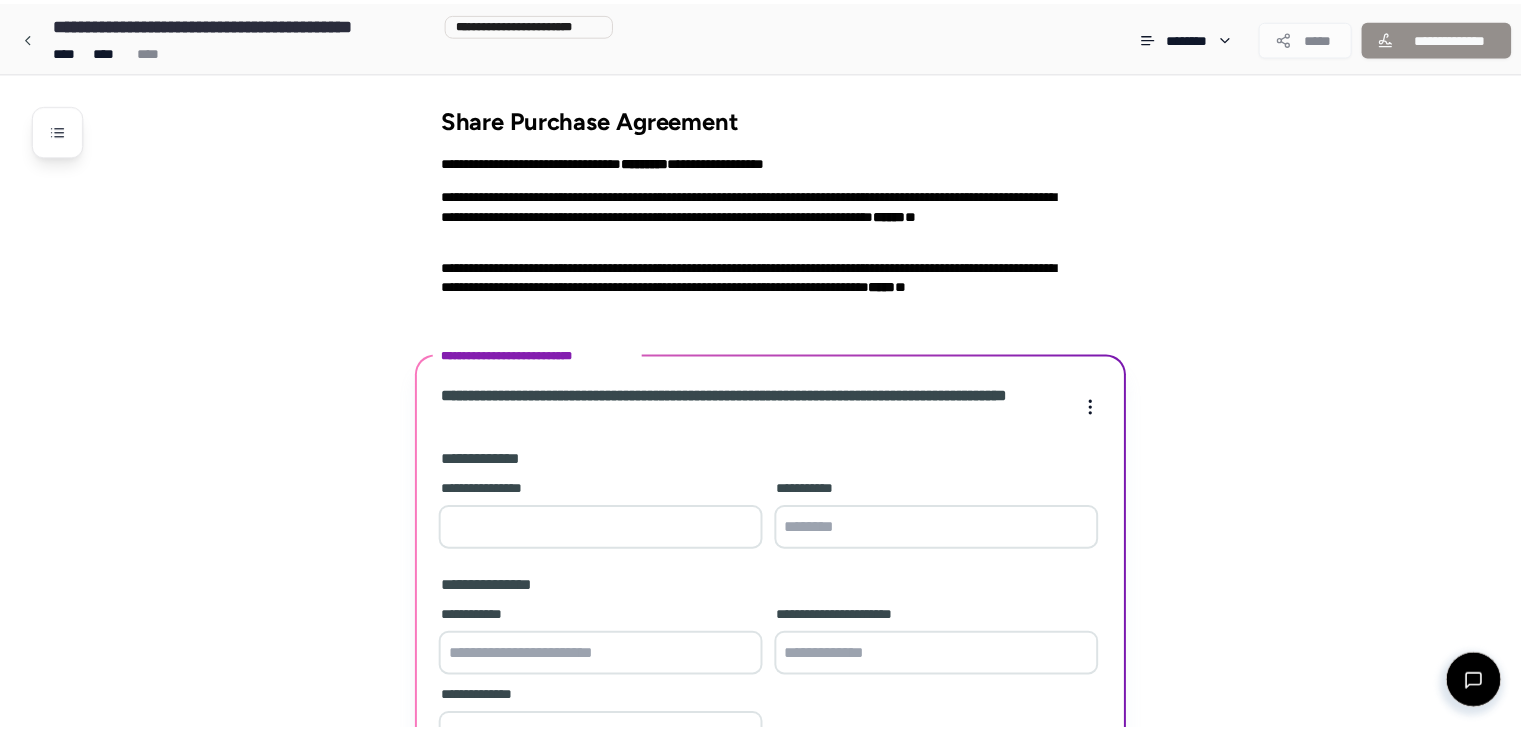 scroll, scrollTop: 297, scrollLeft: 0, axis: vertical 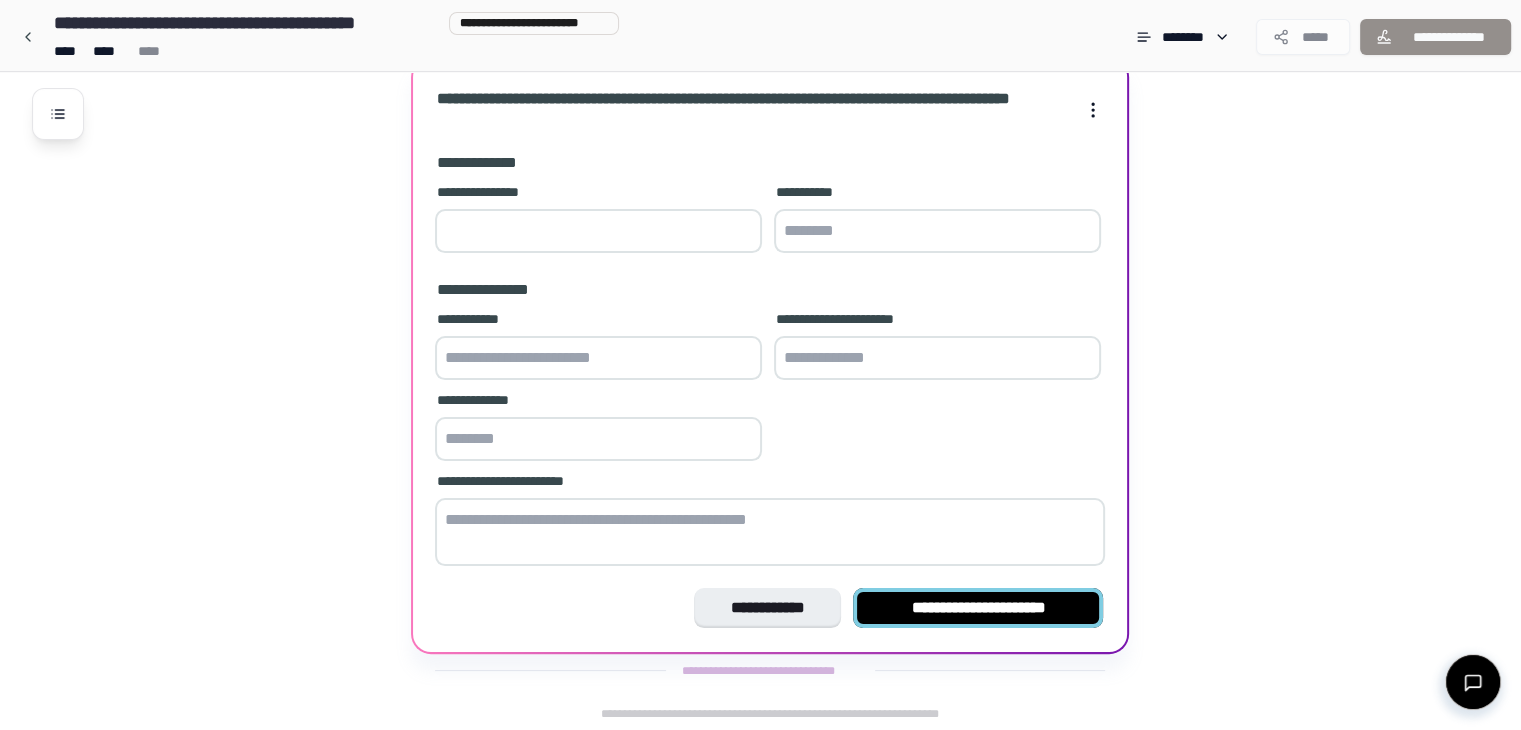 click on "**********" at bounding box center [978, 608] 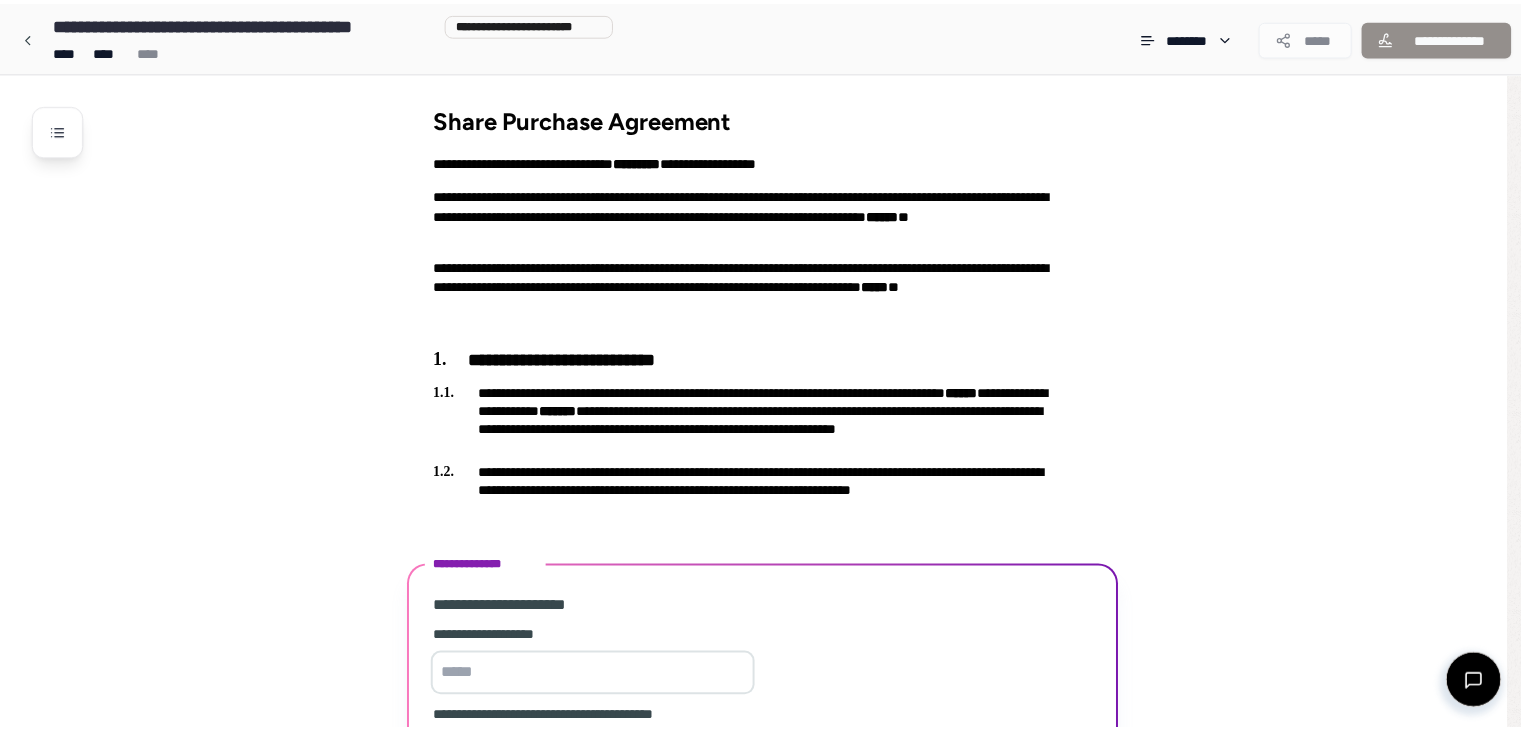 scroll, scrollTop: 208, scrollLeft: 0, axis: vertical 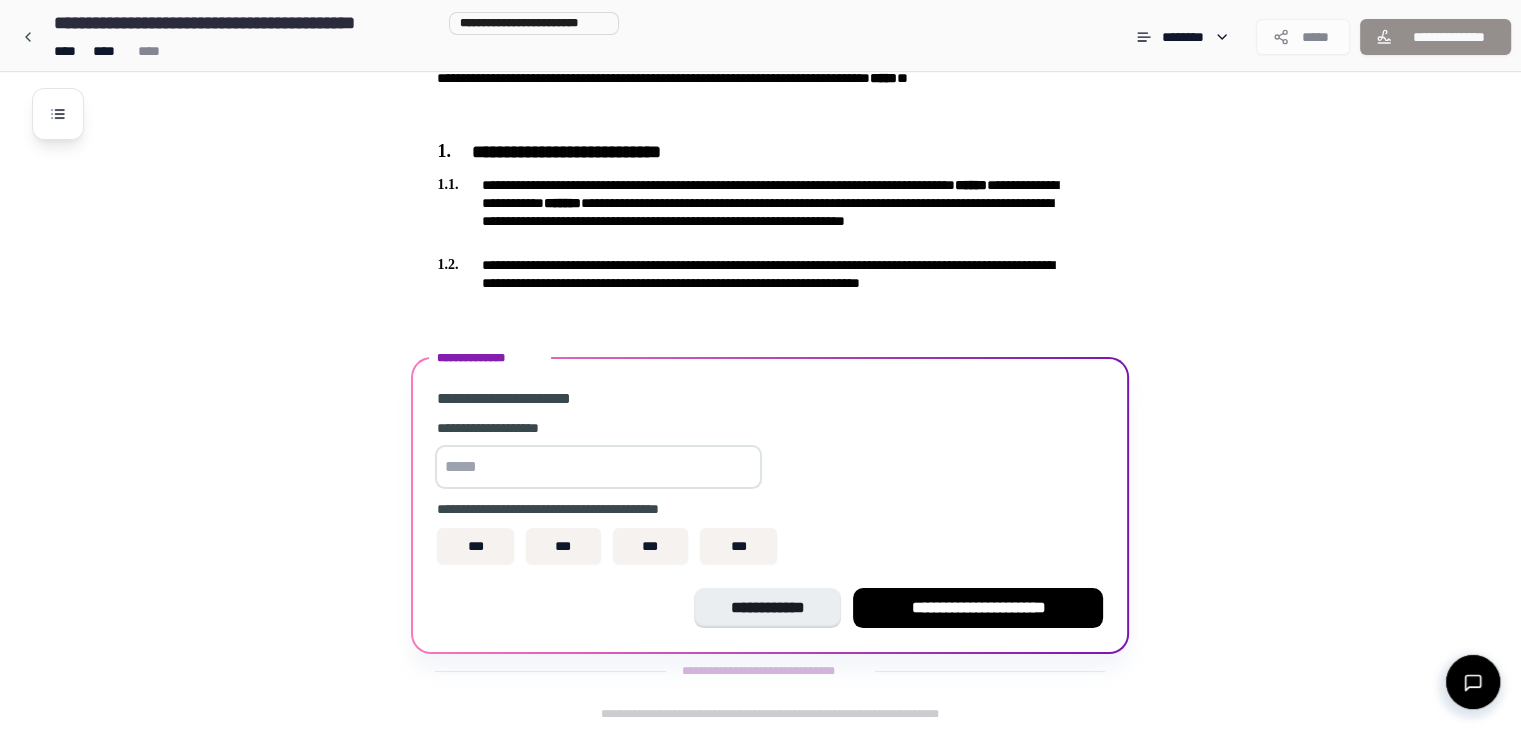 click on "**********" at bounding box center (978, 608) 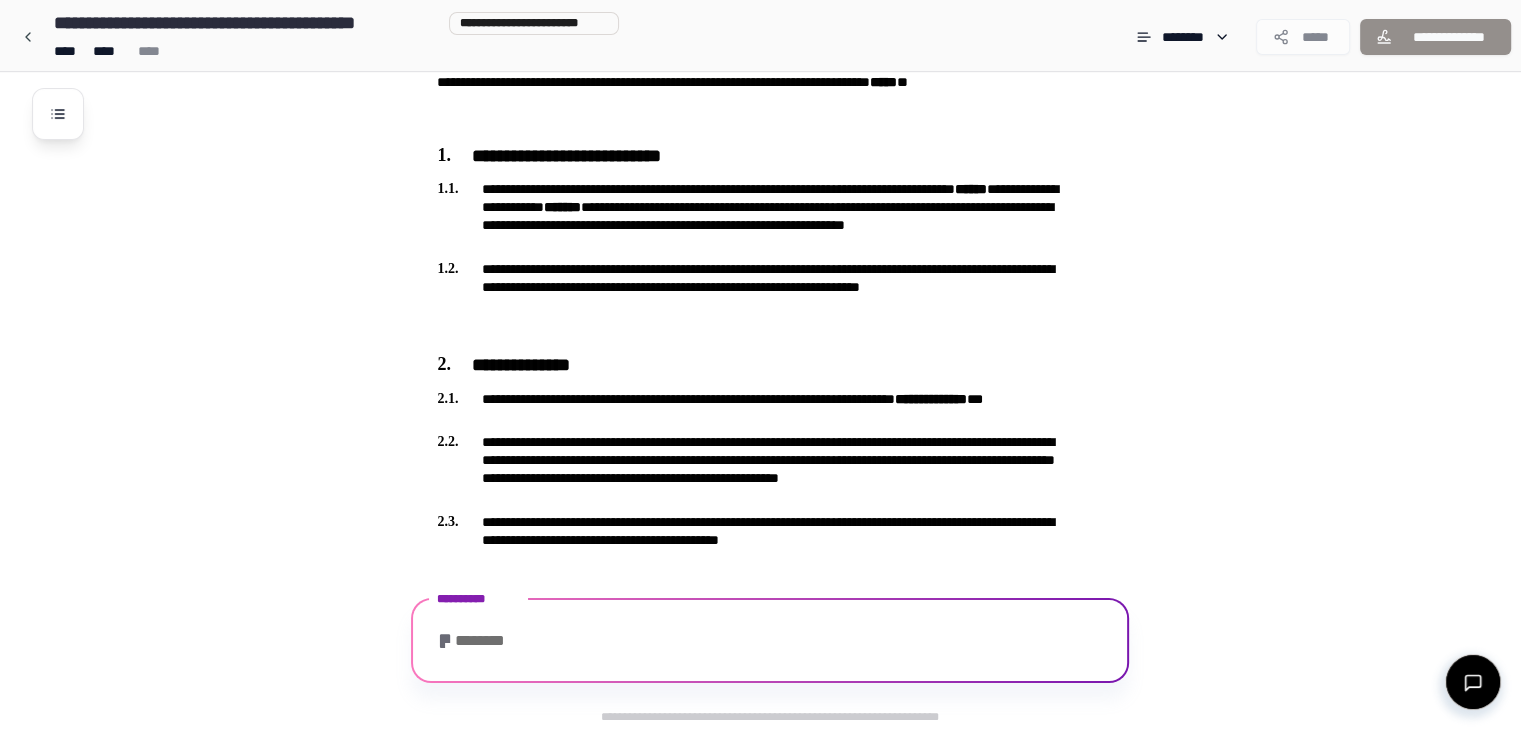 scroll, scrollTop: 340, scrollLeft: 0, axis: vertical 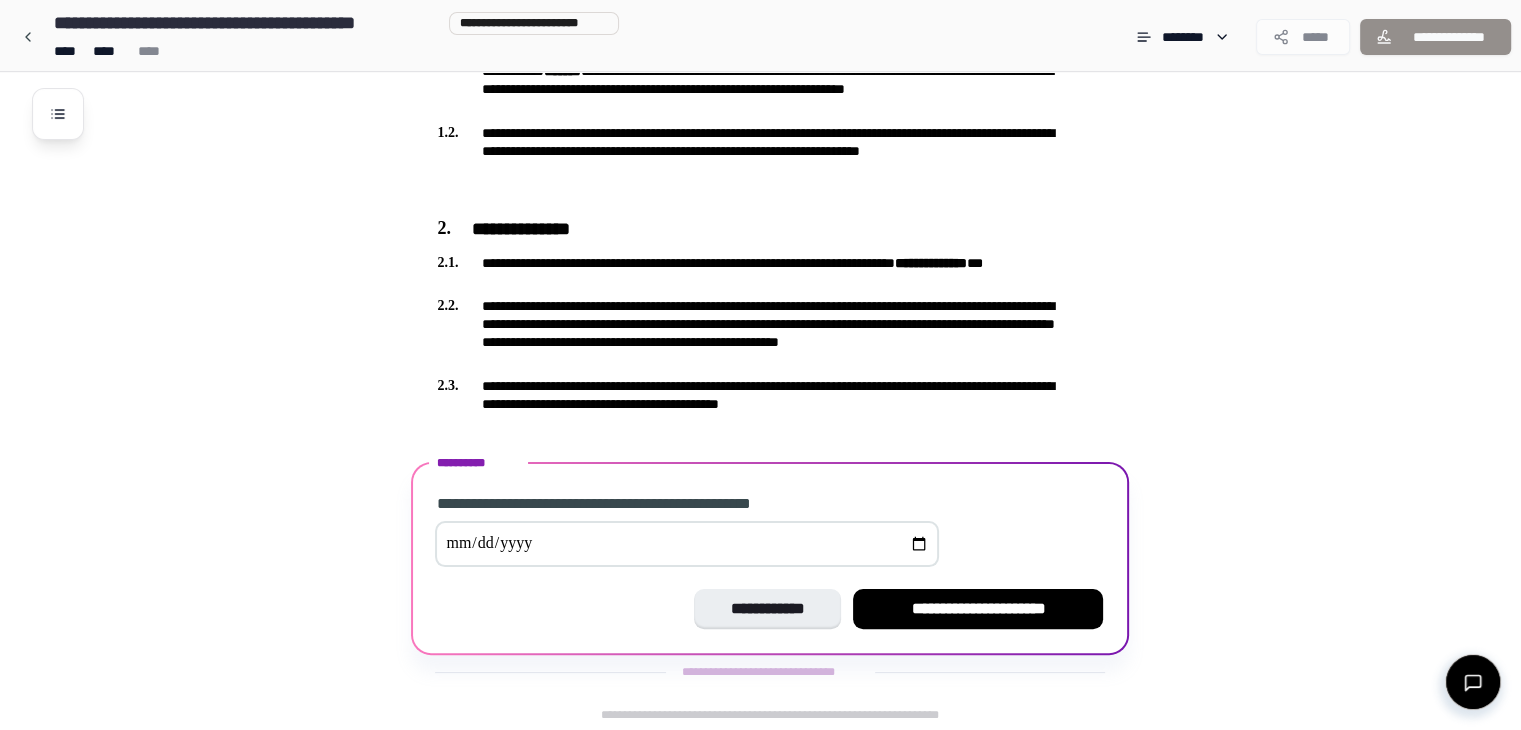 click on "**********" at bounding box center (978, 609) 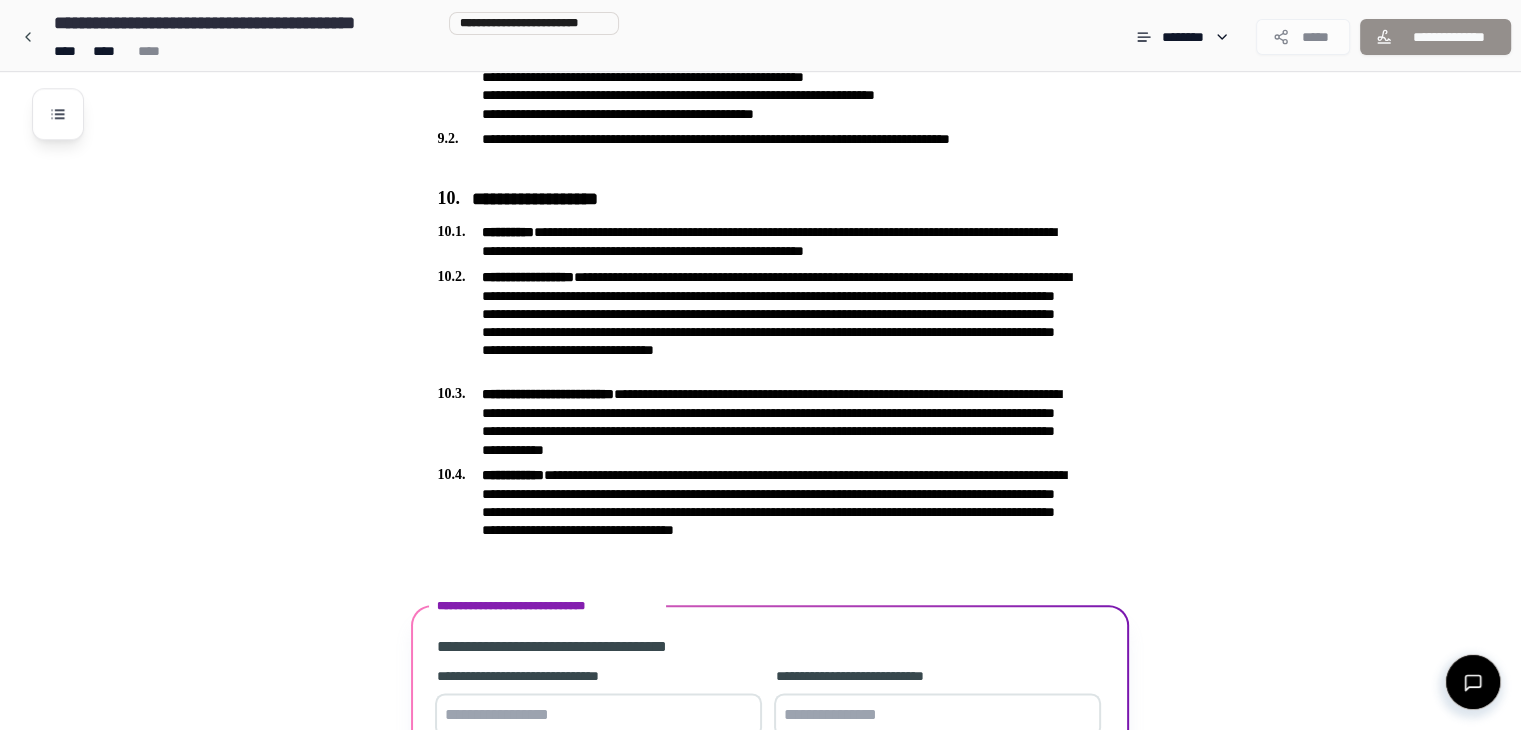 scroll, scrollTop: 2349, scrollLeft: 0, axis: vertical 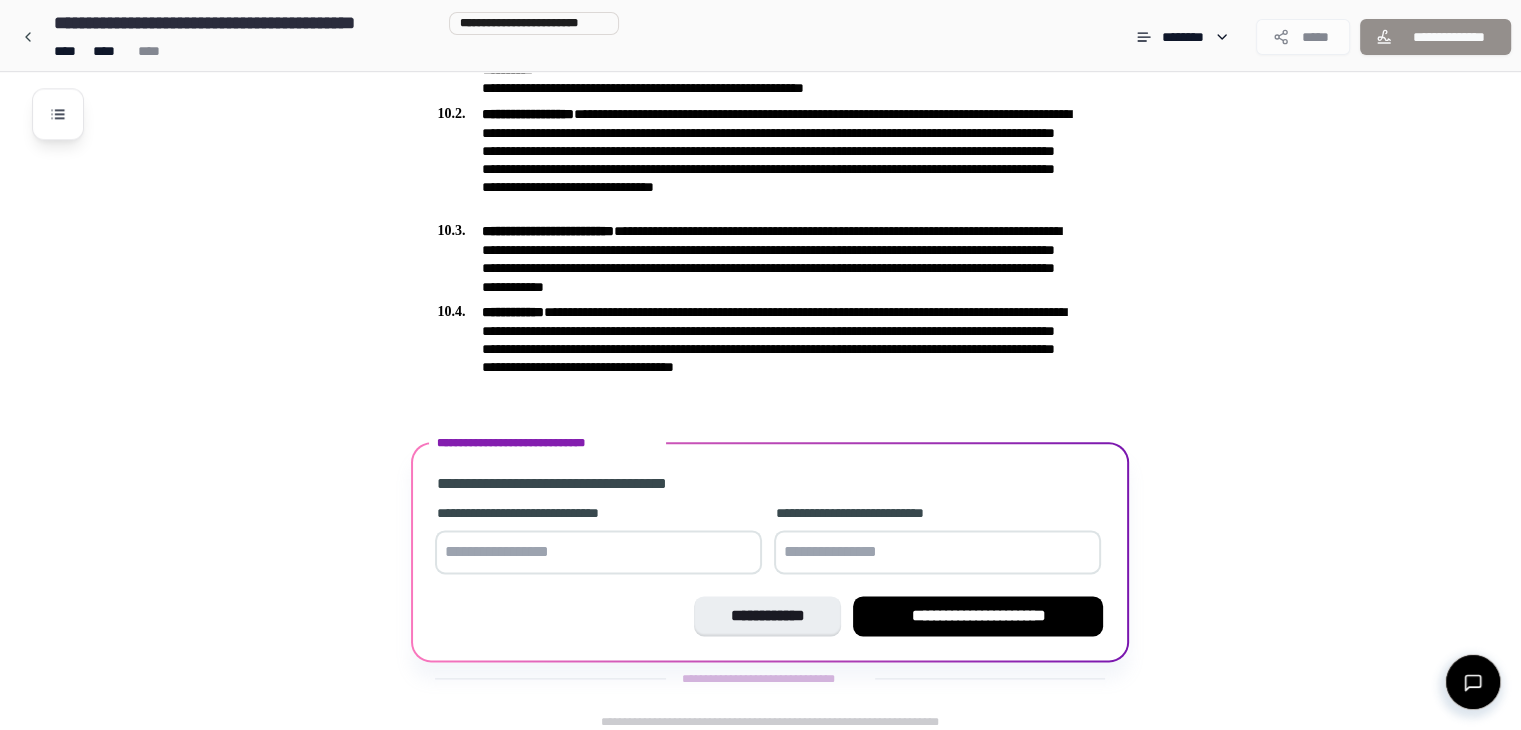 click at bounding box center [598, 552] 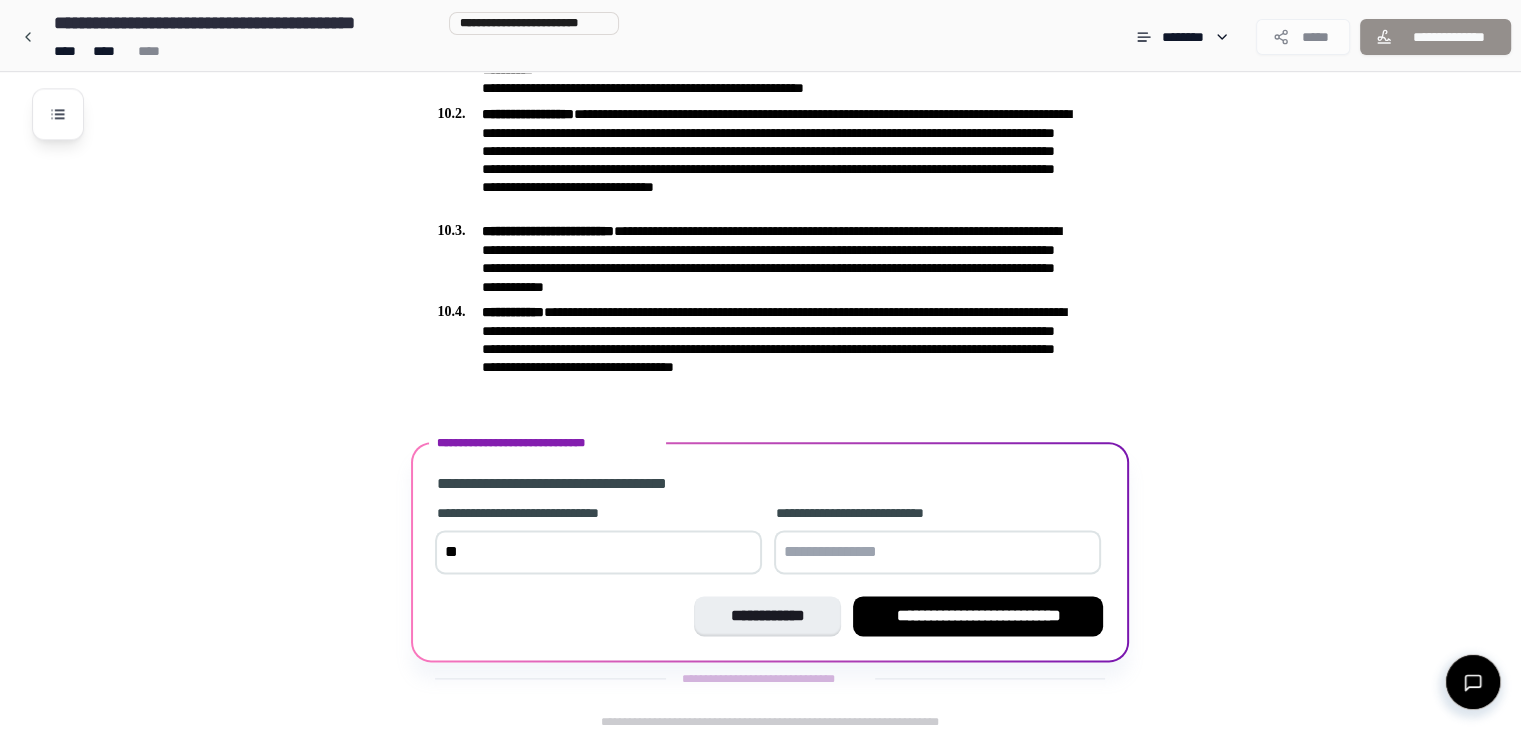 type on "*" 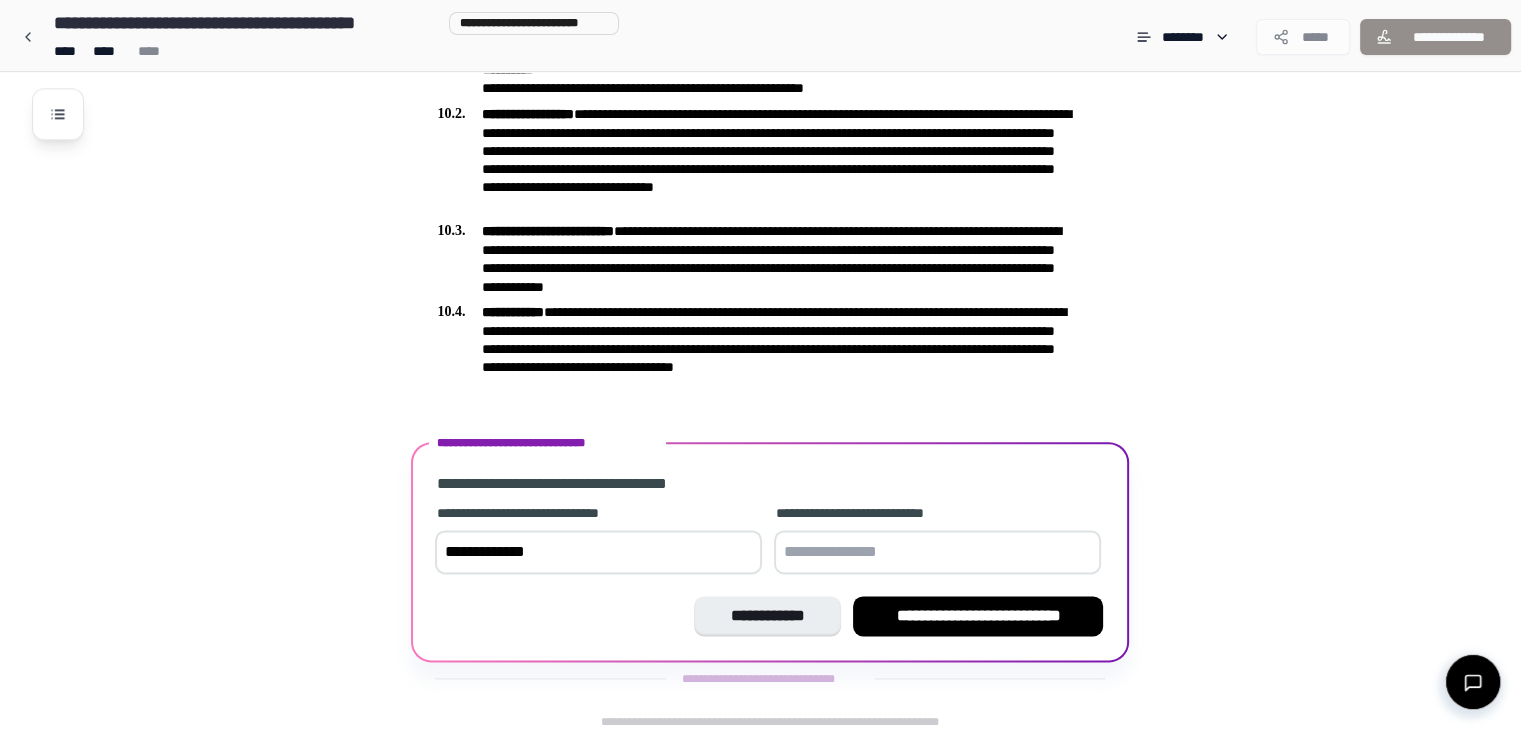 type on "**********" 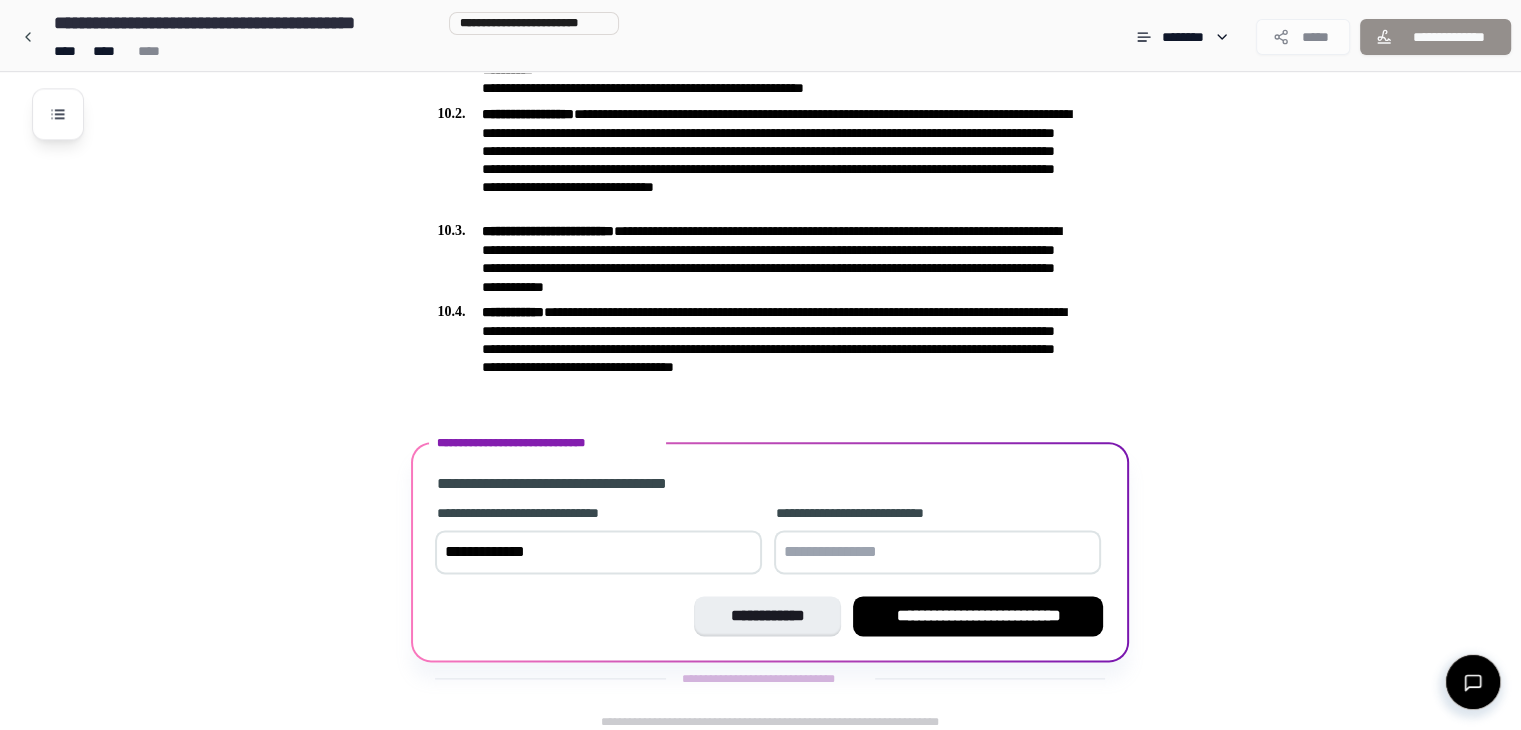 click at bounding box center (937, 552) 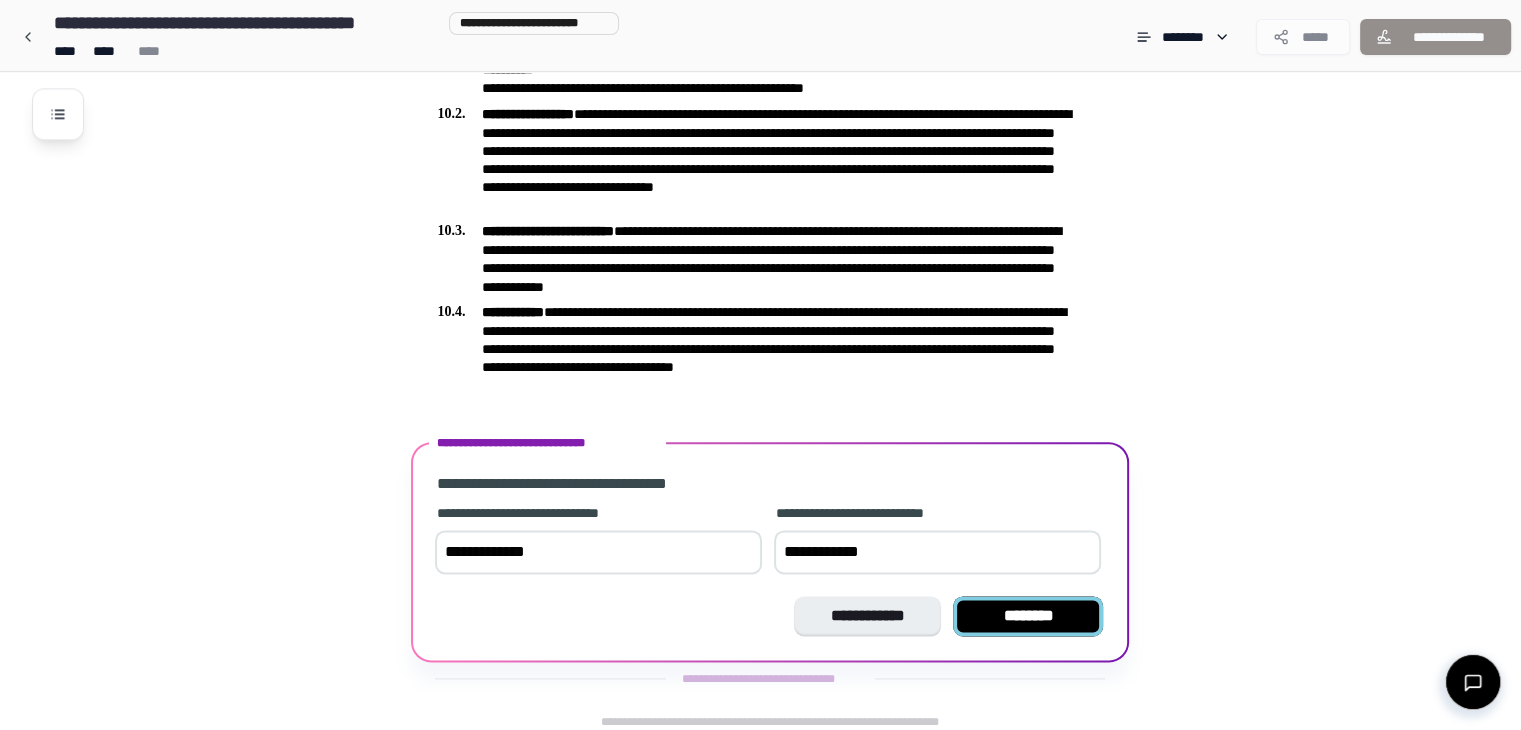 type on "**********" 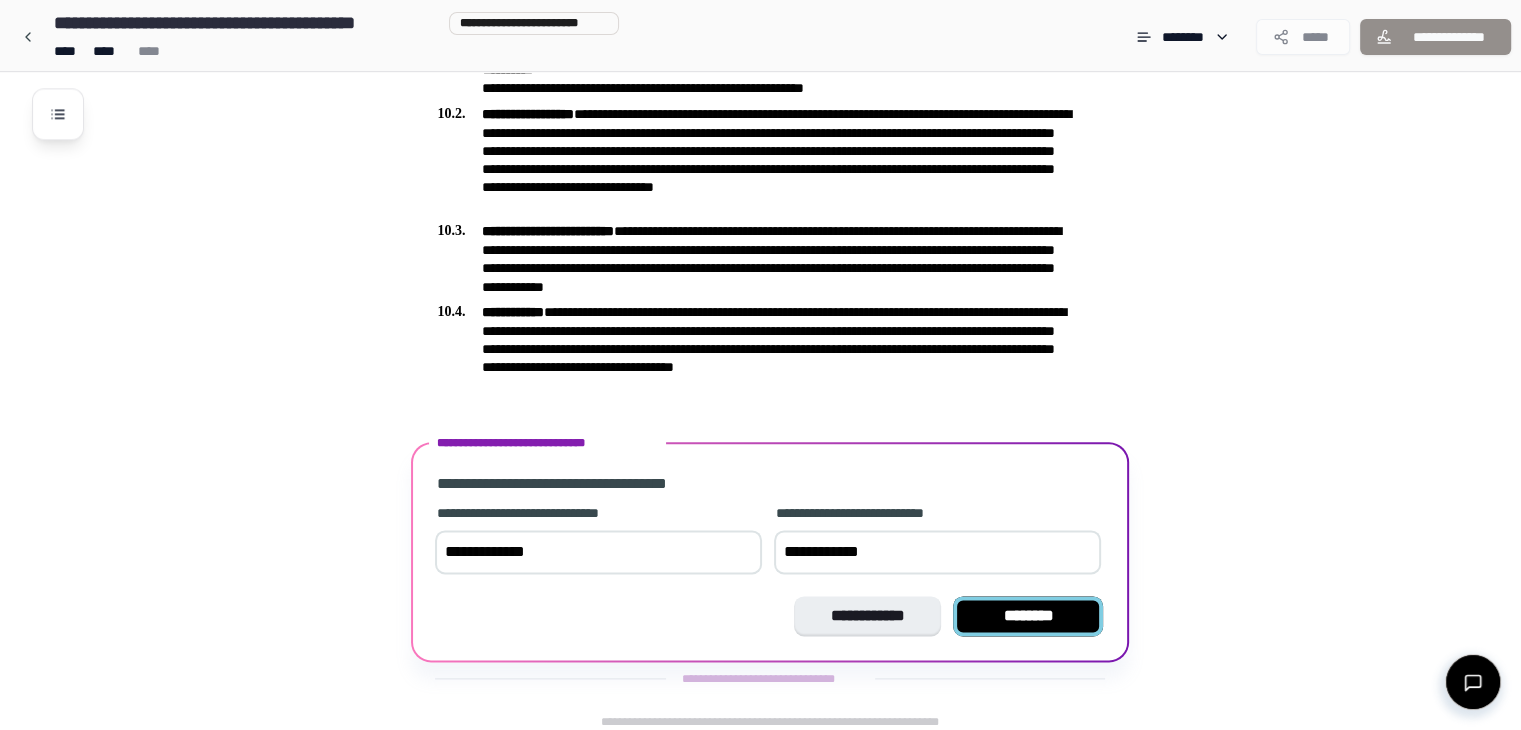 click on "********" at bounding box center (1028, 616) 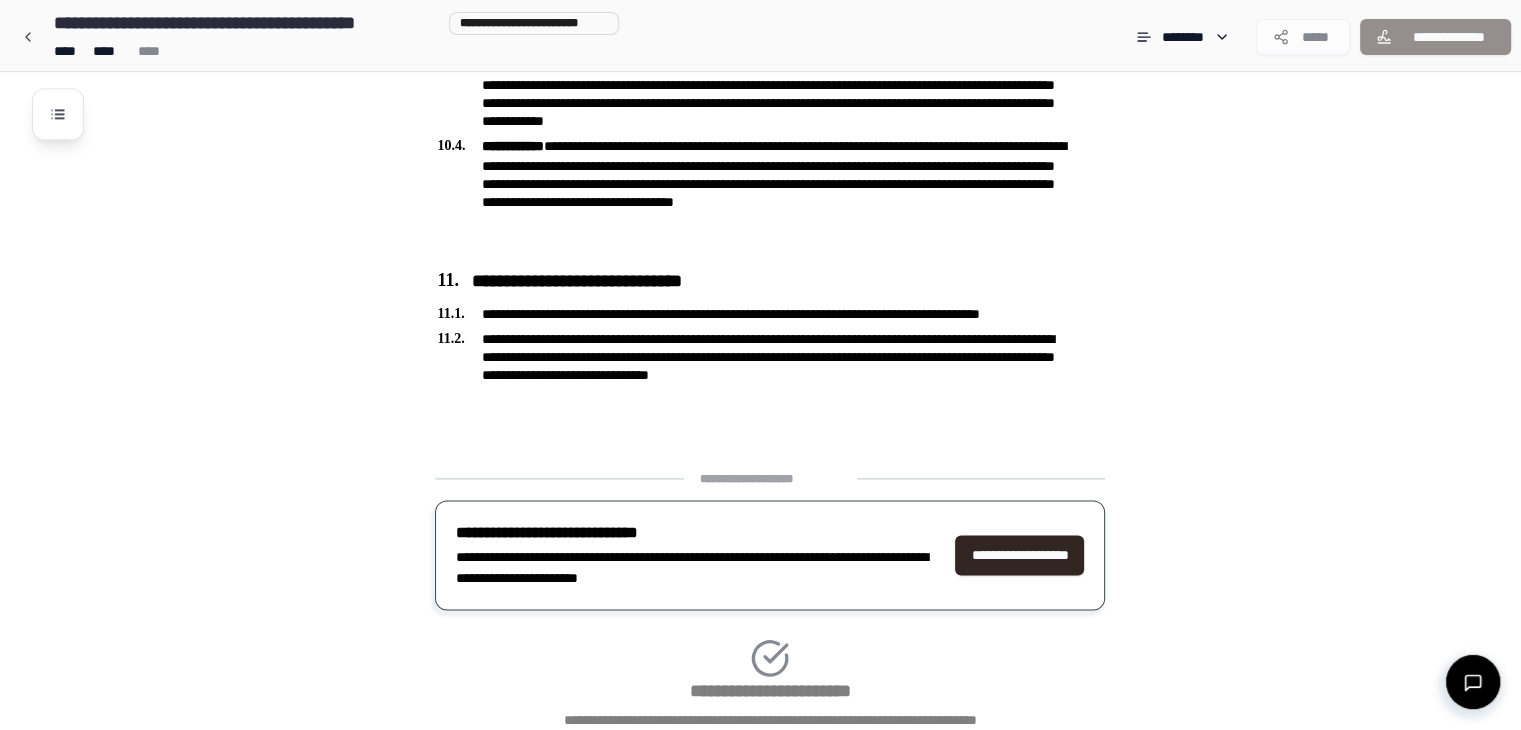 scroll, scrollTop: 2629, scrollLeft: 0, axis: vertical 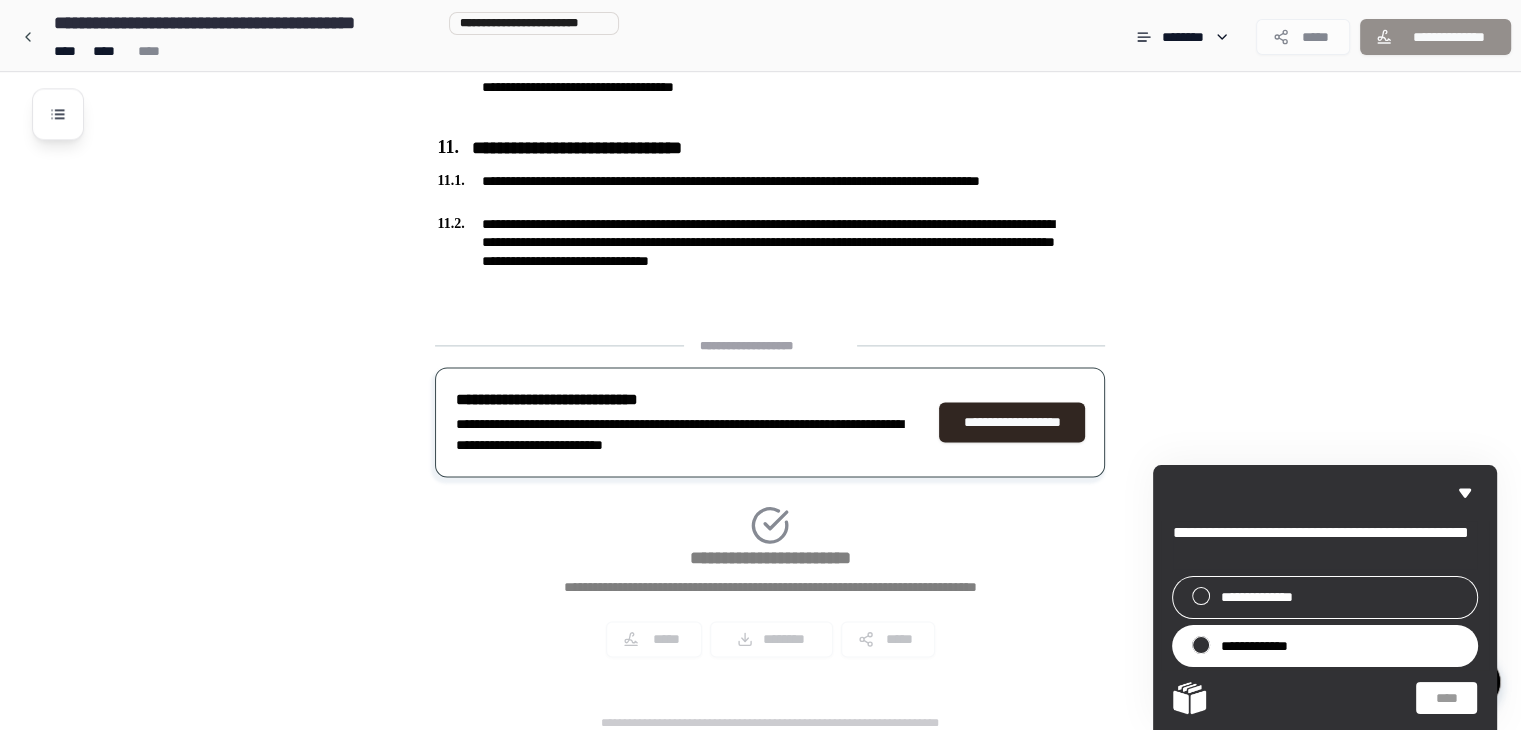 click at bounding box center [1201, 645] 